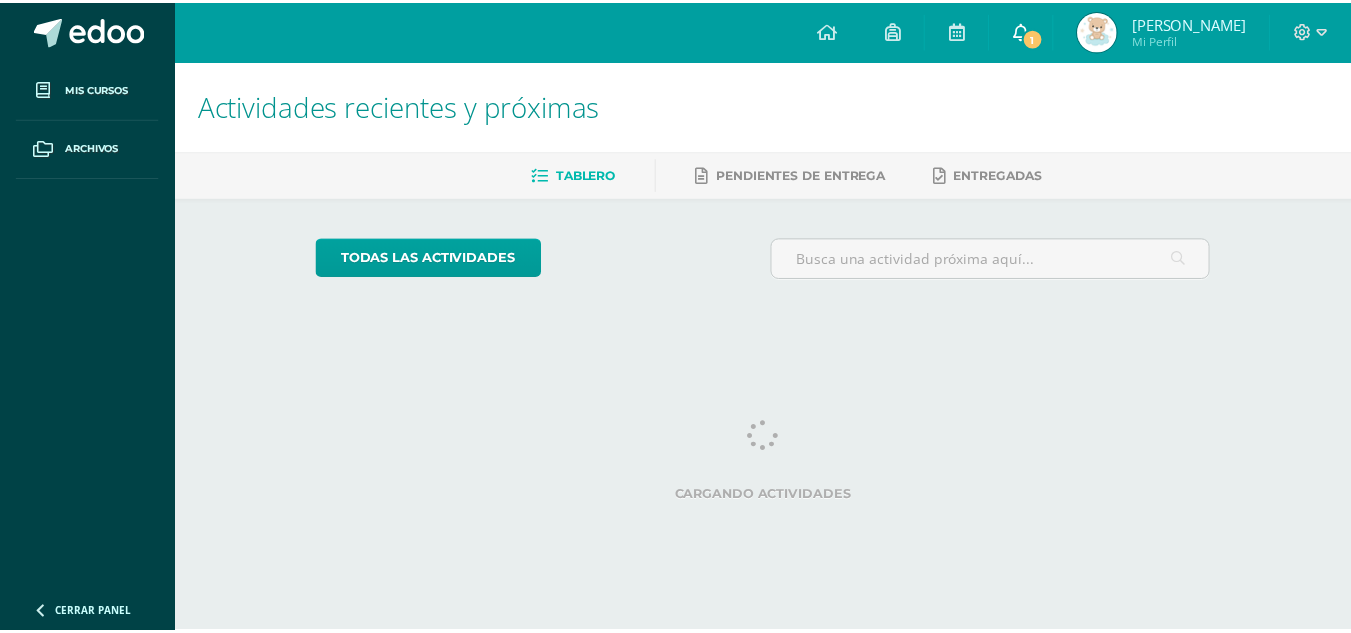 scroll, scrollTop: 0, scrollLeft: 0, axis: both 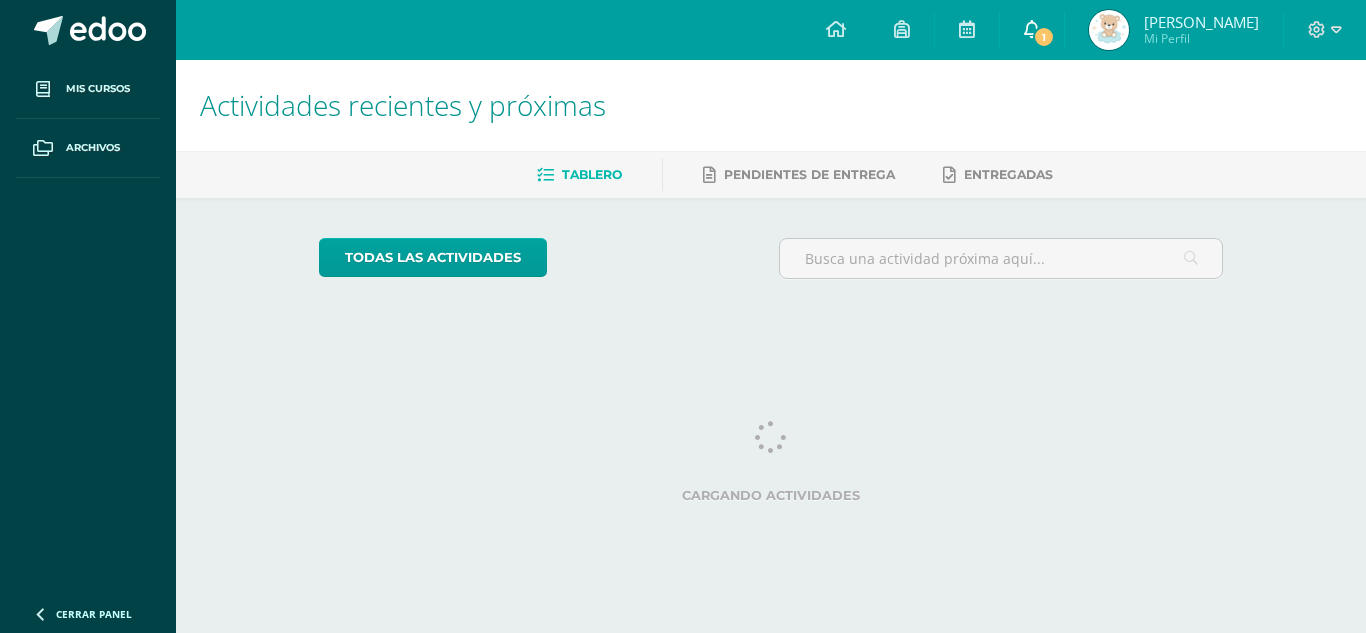 click at bounding box center (1032, 29) 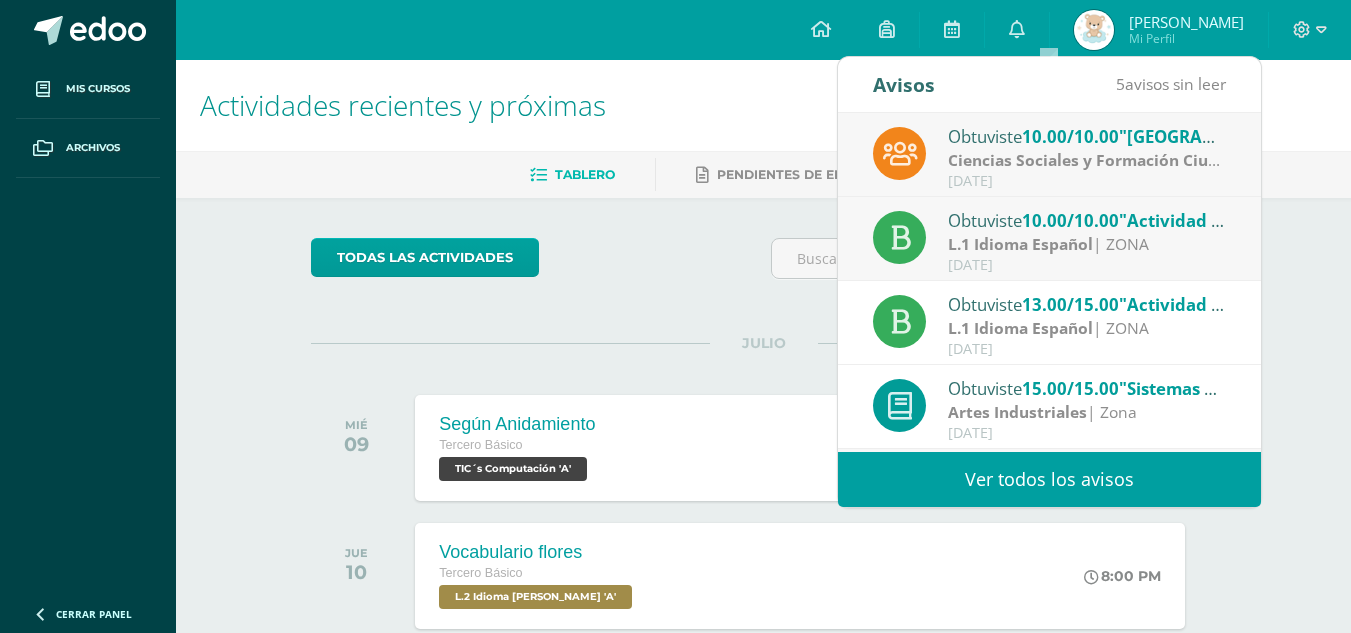 click on "L.1 Idioma Español" at bounding box center [1020, 244] 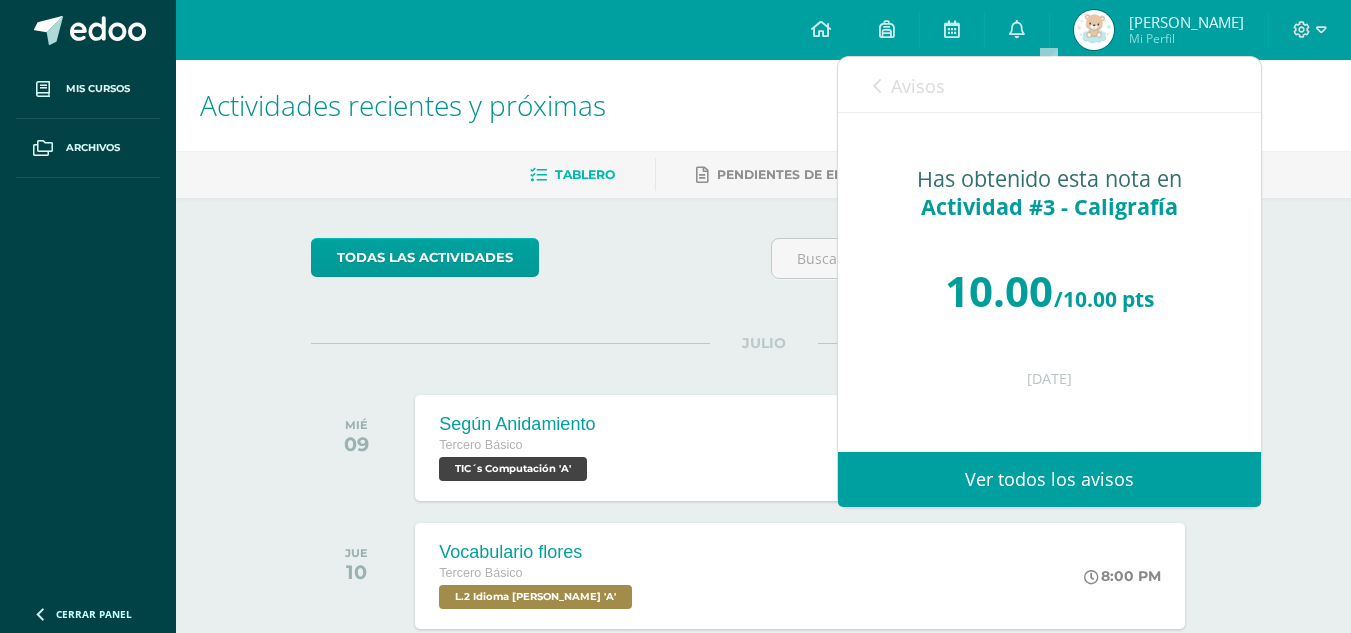 click on "Avisos" at bounding box center (909, 85) 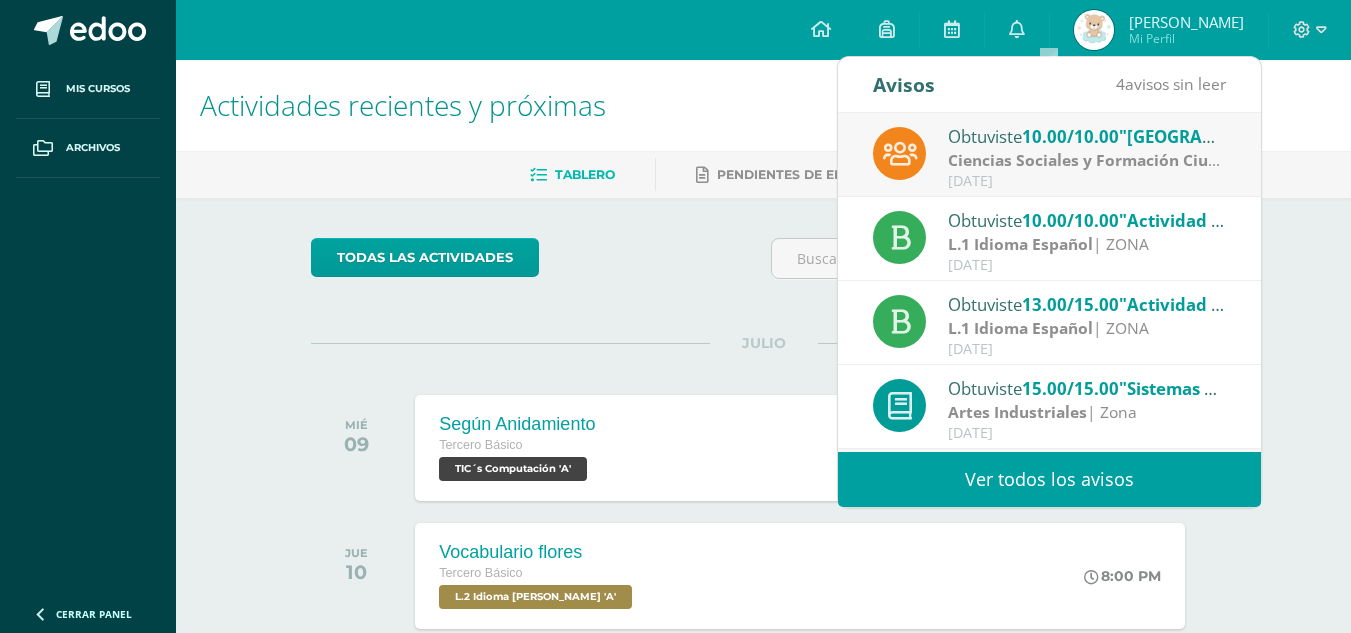 click on "Obtuviste
10.00/10.00  "República Federal de Centroamérica"
en
Ciencias Sociales y Formación Ciudadana" at bounding box center (1087, 136) 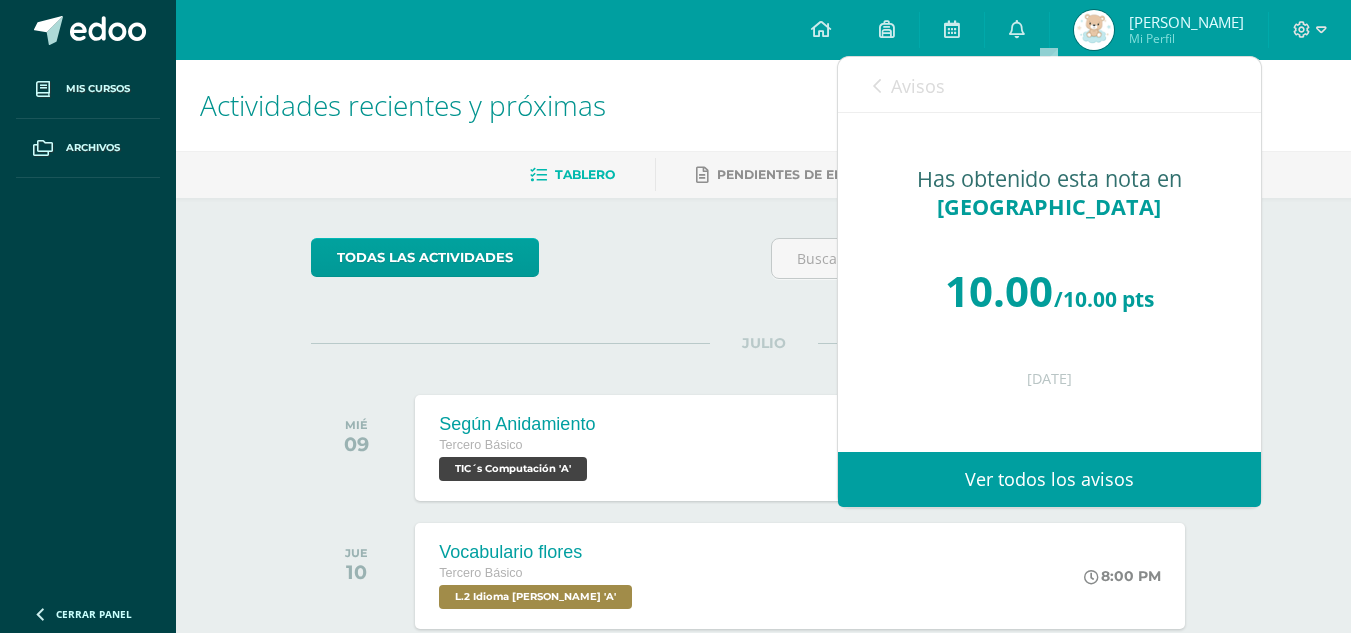 click on "Avisos" at bounding box center [918, 86] 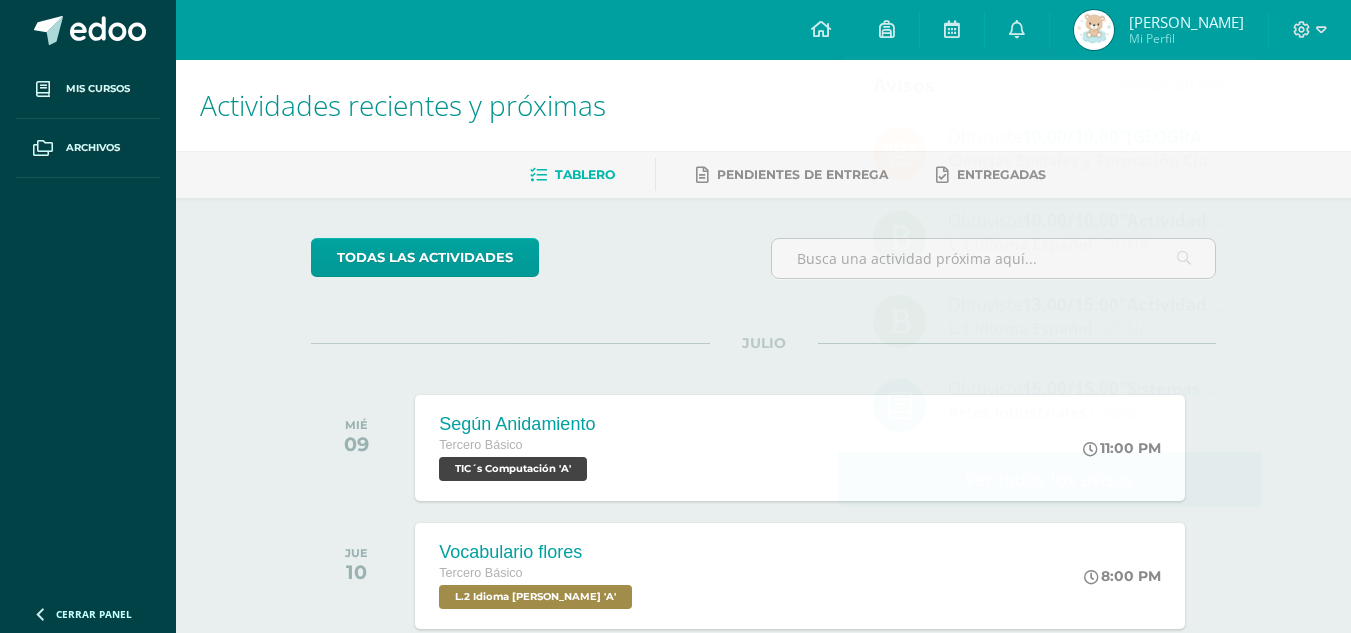 click on "Mi Perfil" at bounding box center [1186, 38] 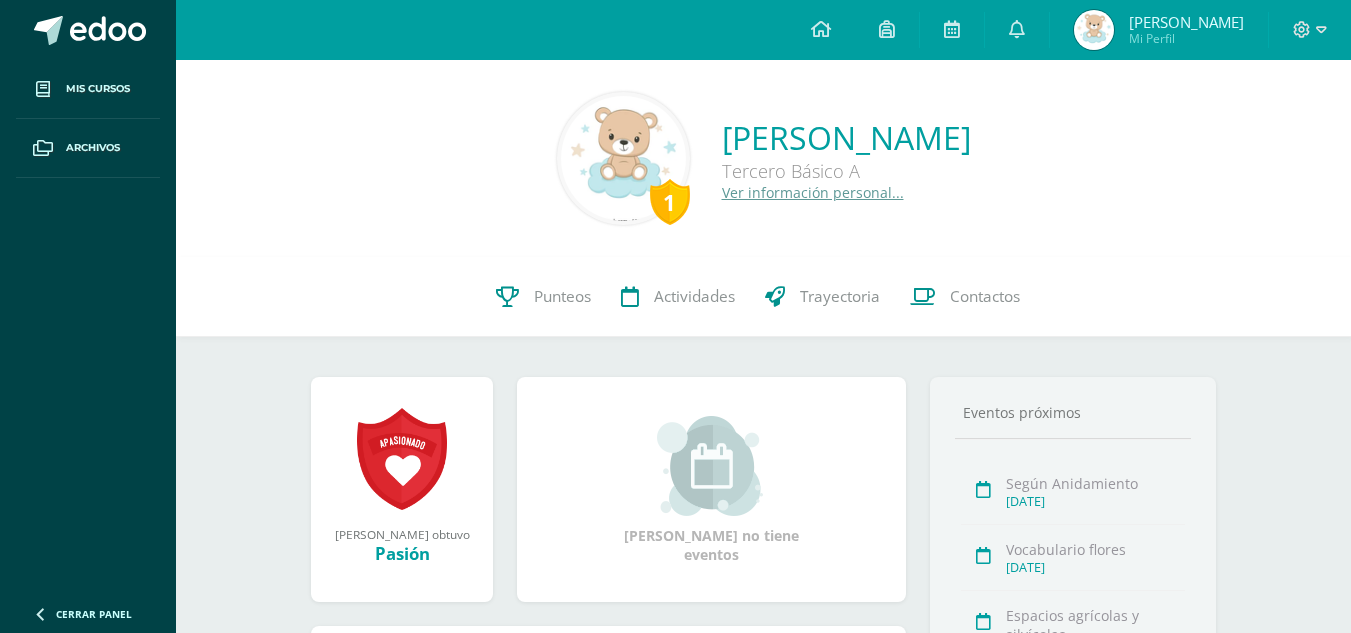 click at bounding box center [507, 296] 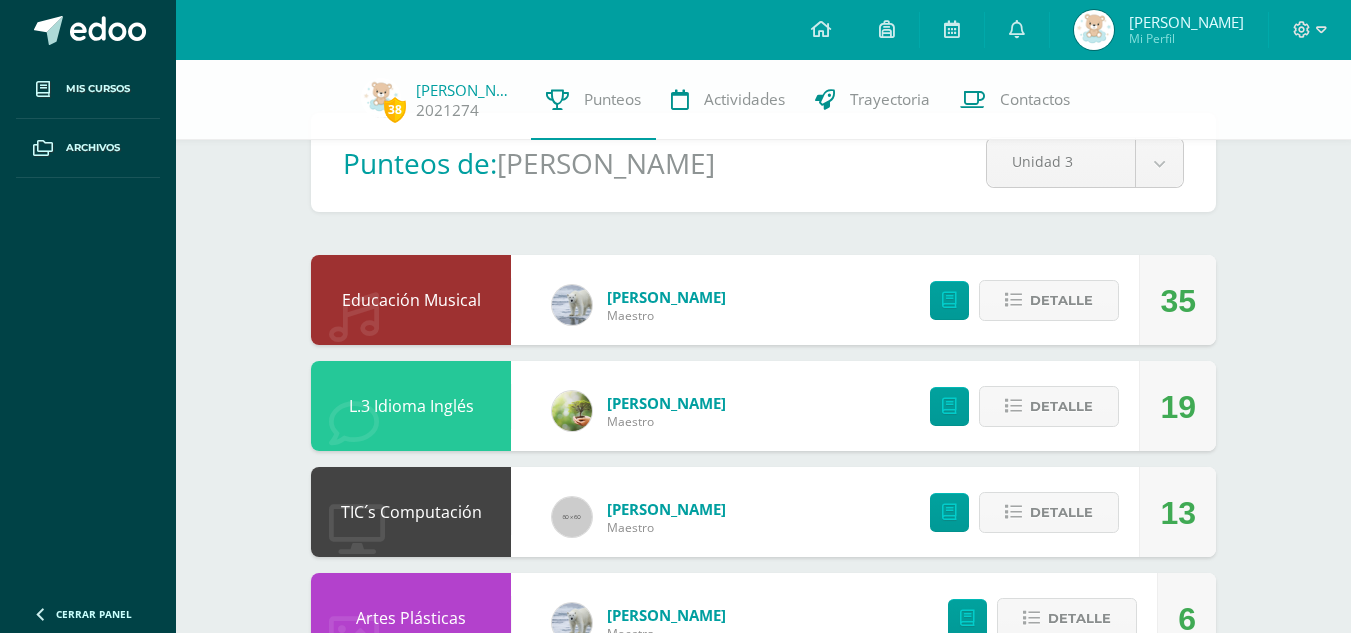 scroll, scrollTop: 67, scrollLeft: 0, axis: vertical 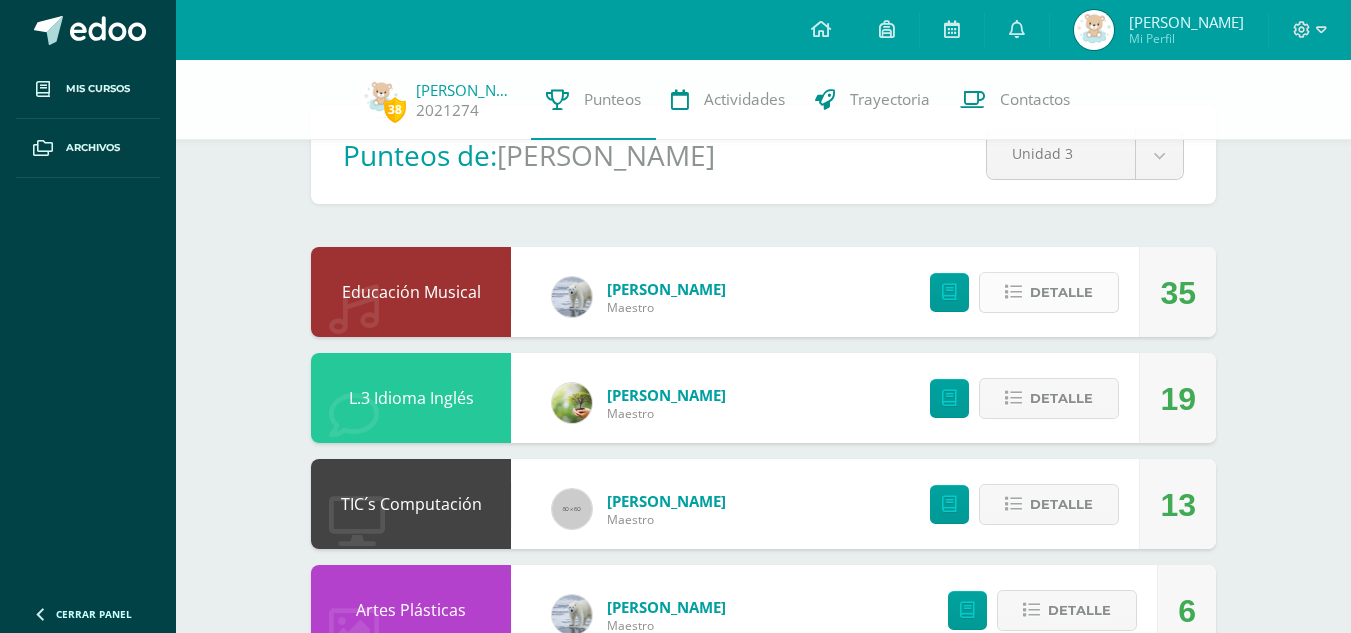 click on "Detalle" at bounding box center (1061, 292) 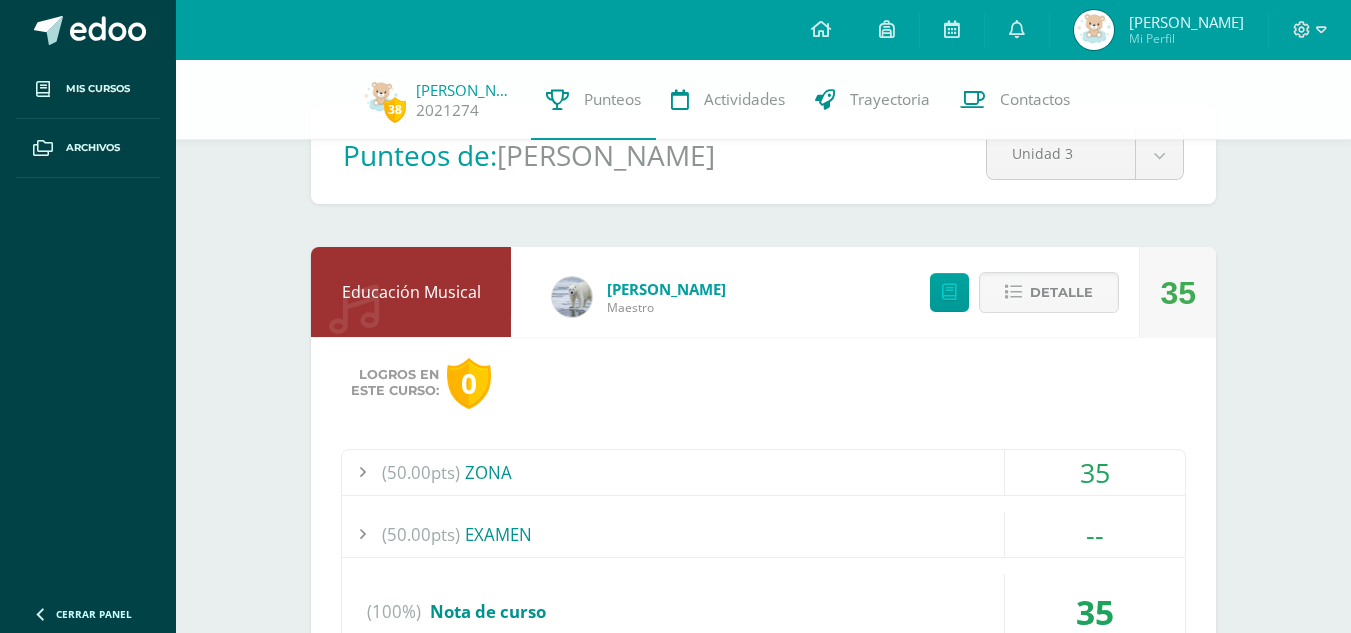click on "(50.00pts)
ZONA" at bounding box center (763, 472) 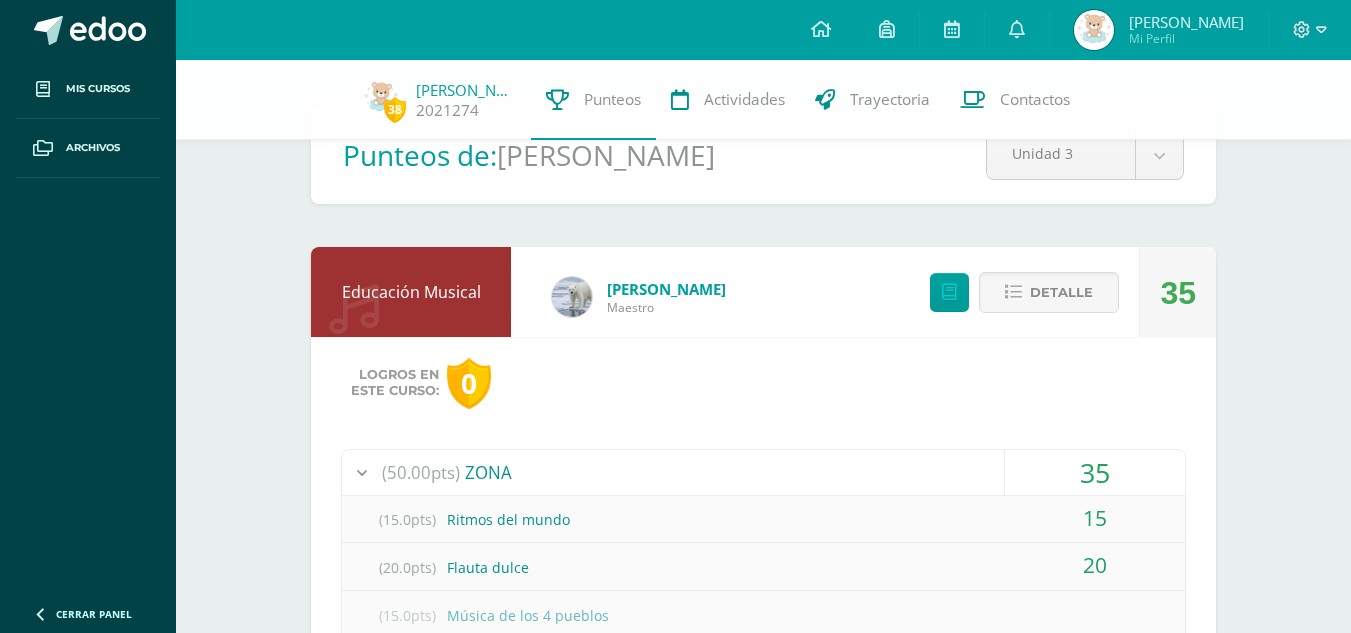 click on "(50.00pts)
ZONA" at bounding box center [763, 472] 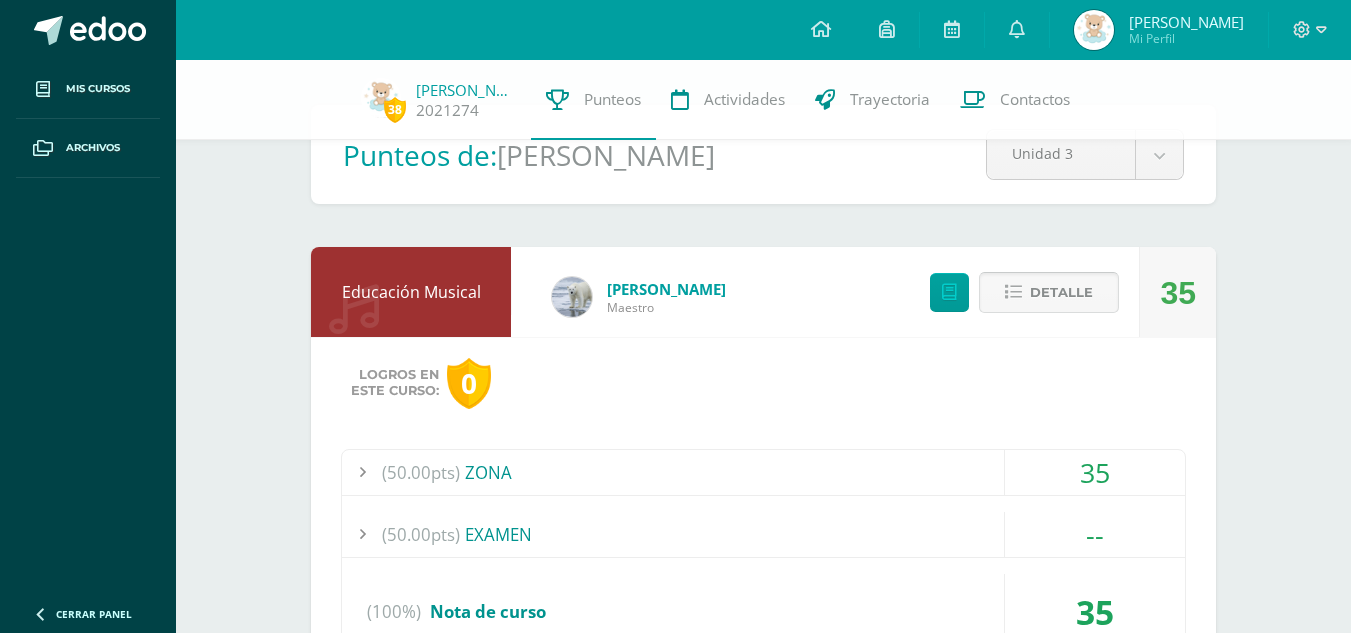 click on "Detalle" at bounding box center [1061, 292] 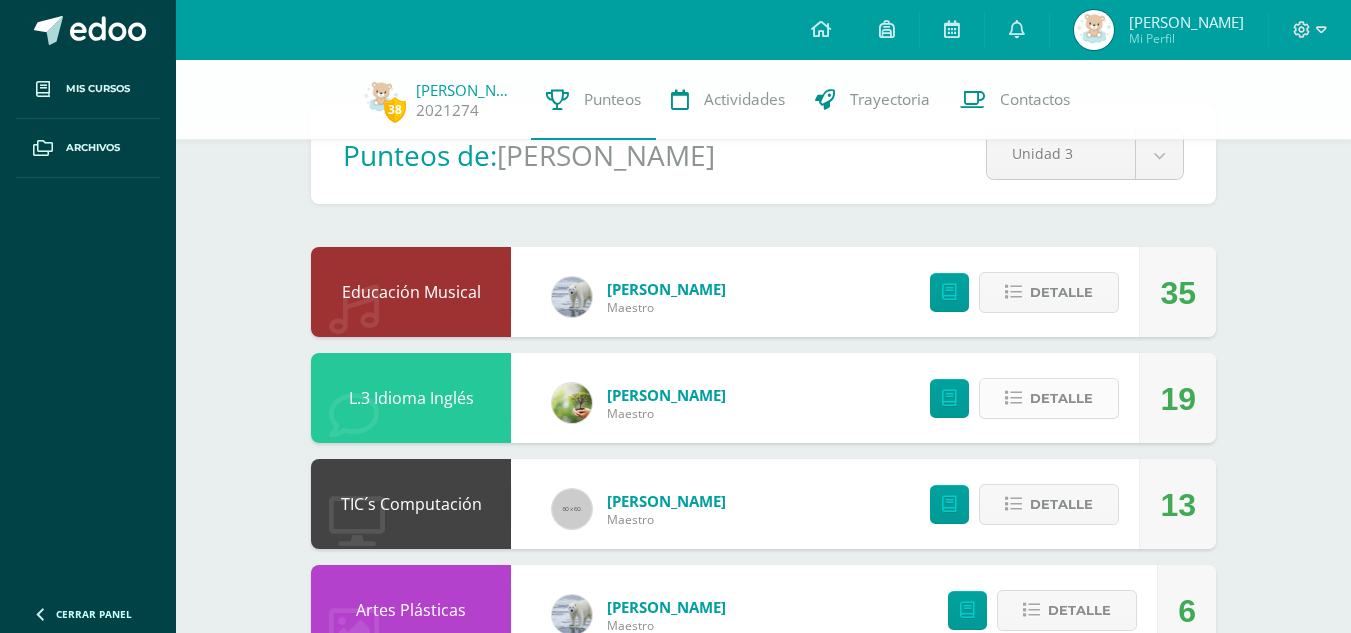 click on "Detalle" at bounding box center (1061, 398) 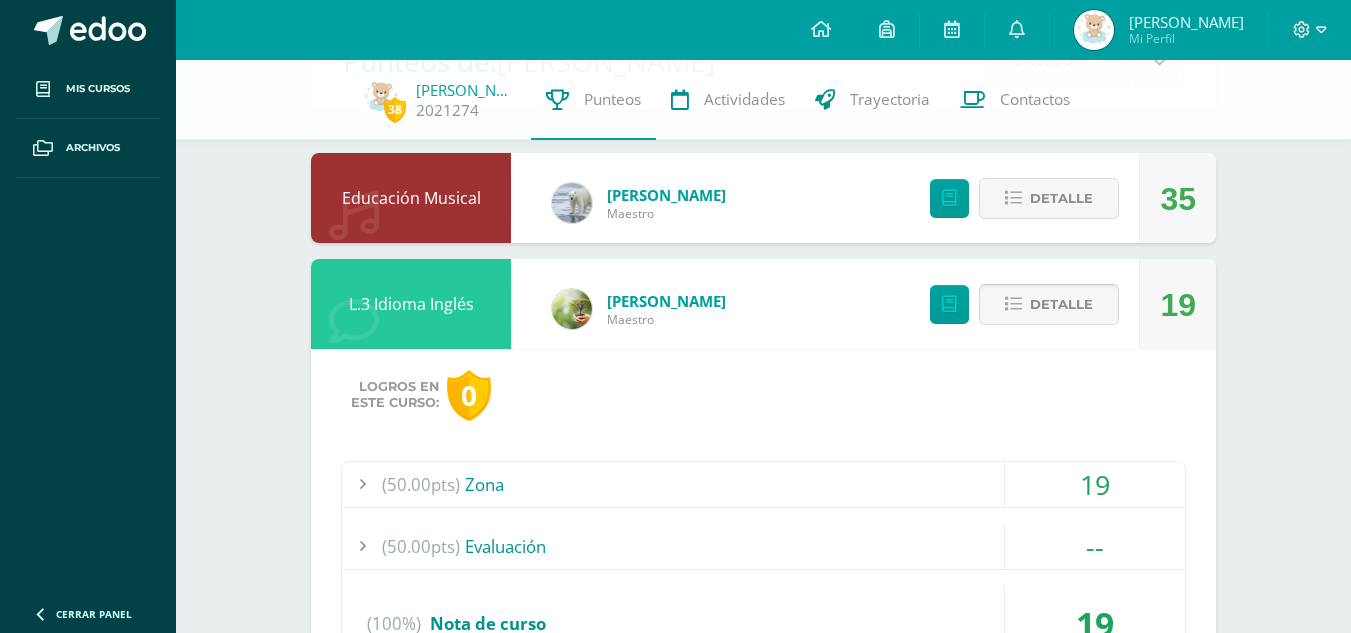 scroll, scrollTop: 171, scrollLeft: 0, axis: vertical 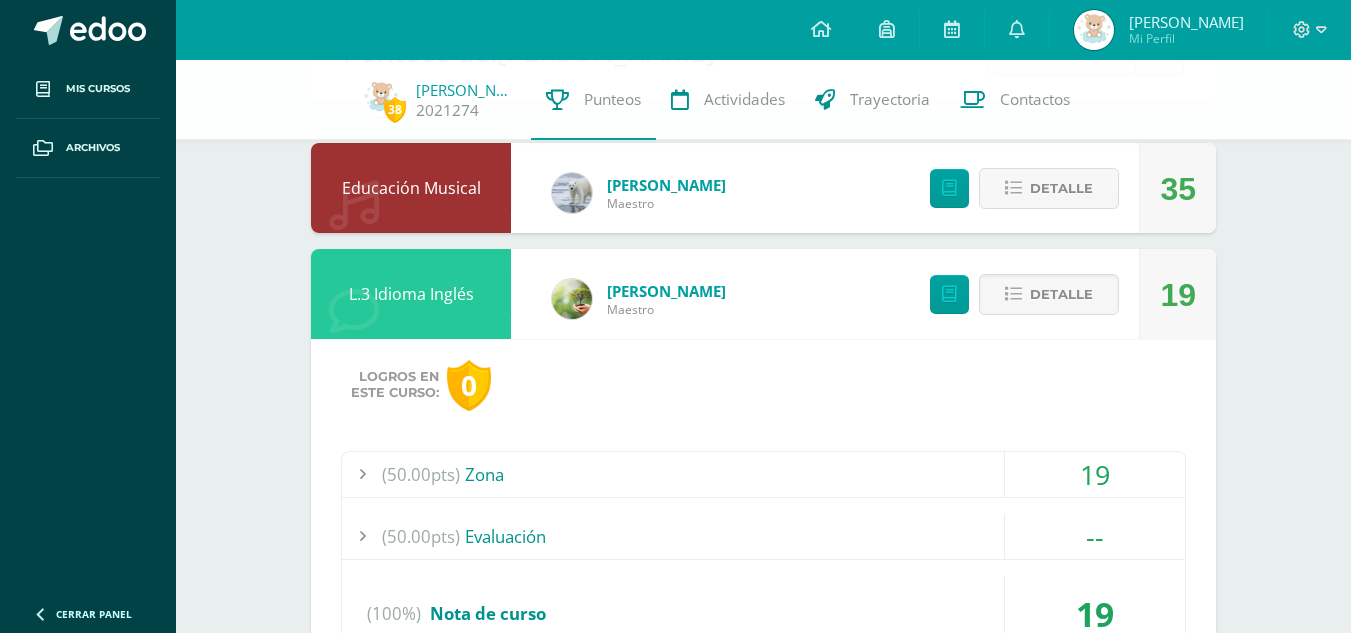 click on "(50.00pts)
Zona" at bounding box center [763, 474] 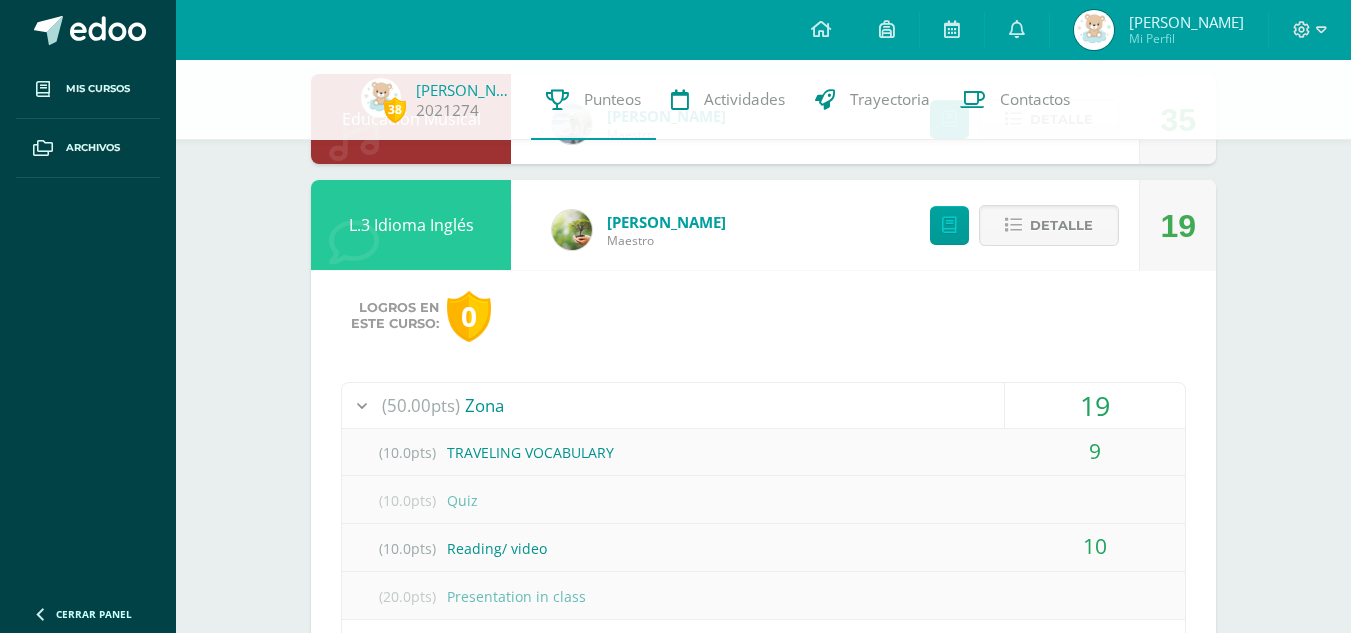 scroll, scrollTop: 247, scrollLeft: 0, axis: vertical 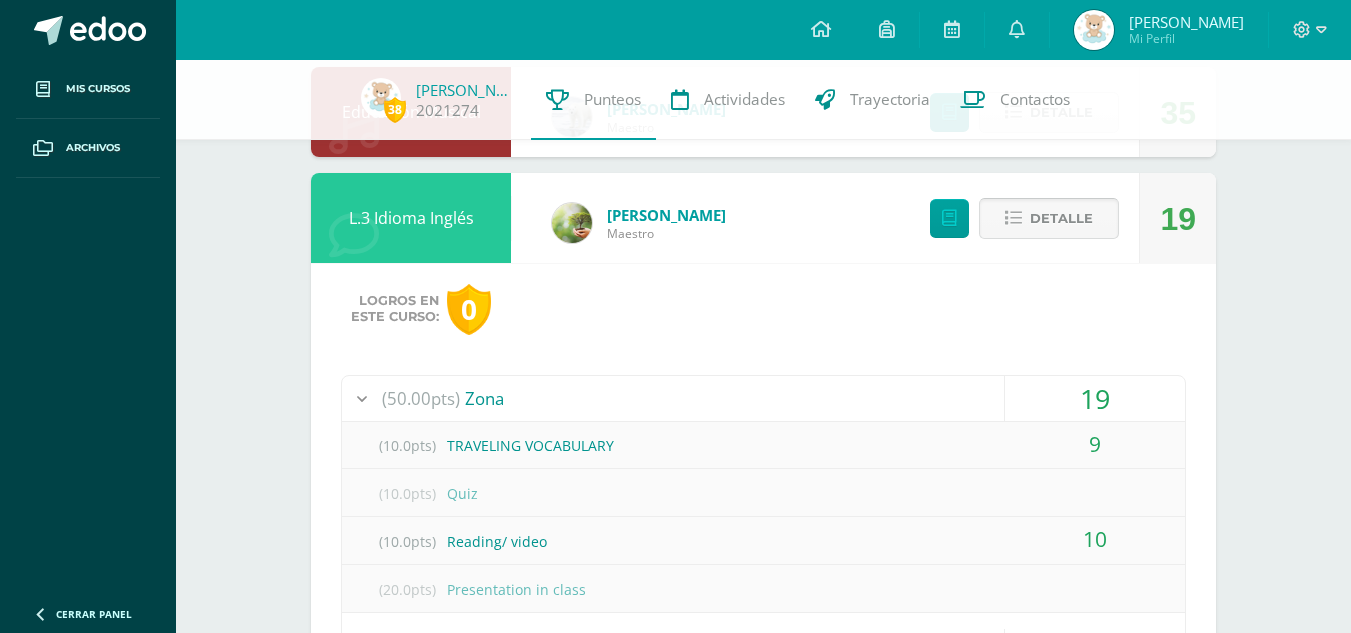 click on "Detalle" at bounding box center [1061, 218] 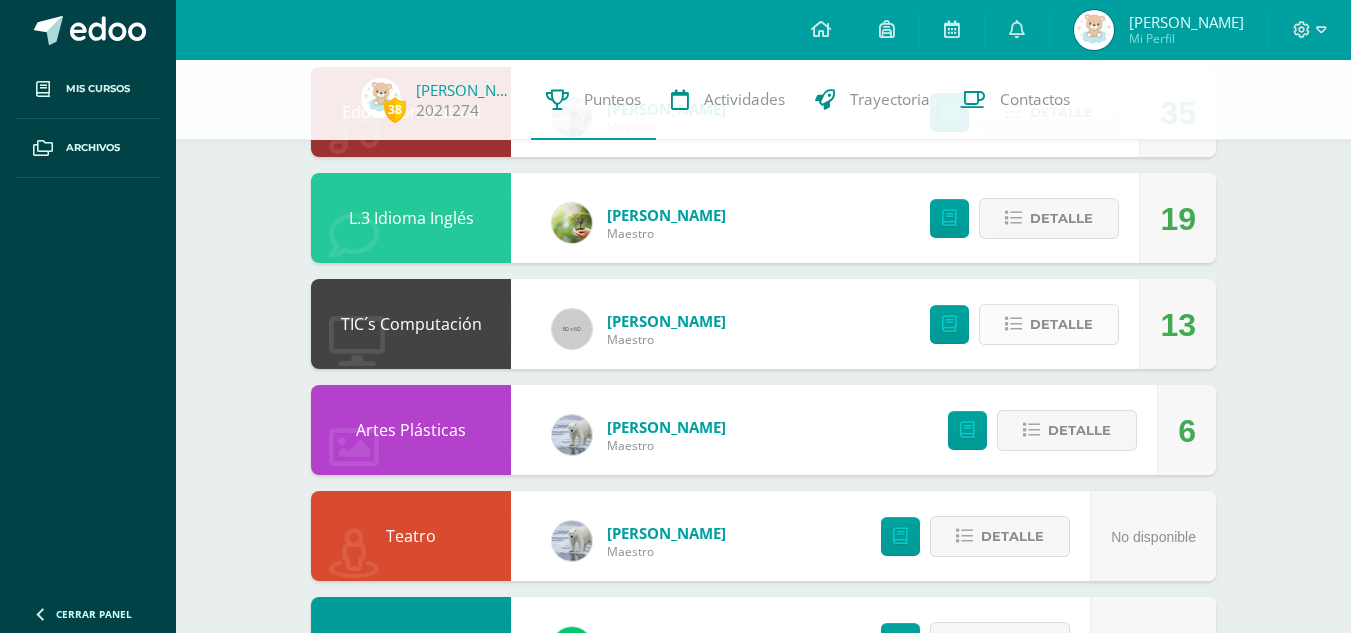 click on "Detalle" at bounding box center (1061, 324) 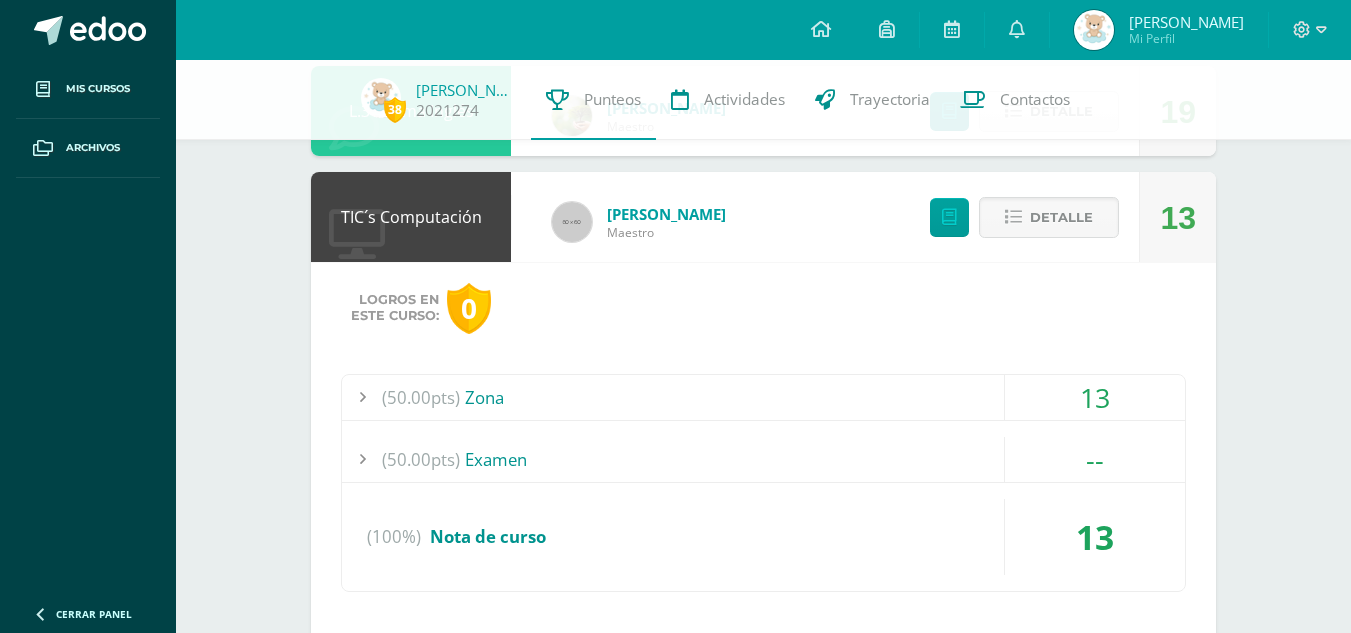 scroll, scrollTop: 362, scrollLeft: 0, axis: vertical 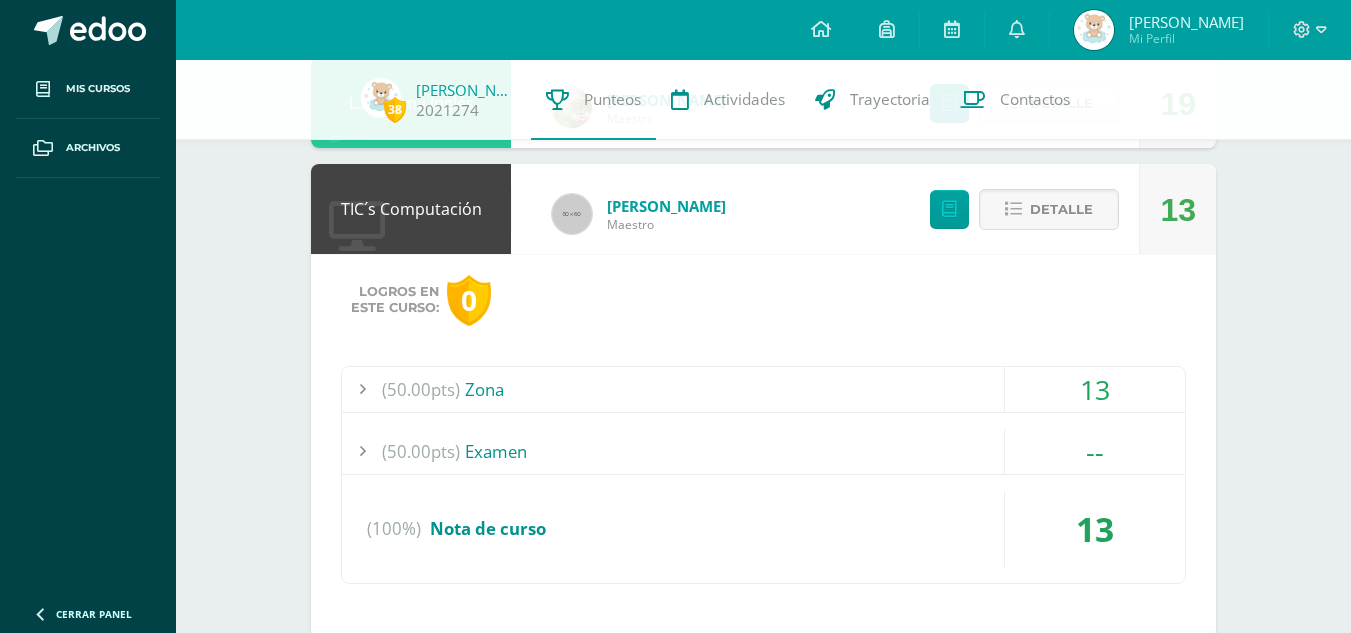 click on "(50.00pts)
Zona" at bounding box center (763, 389) 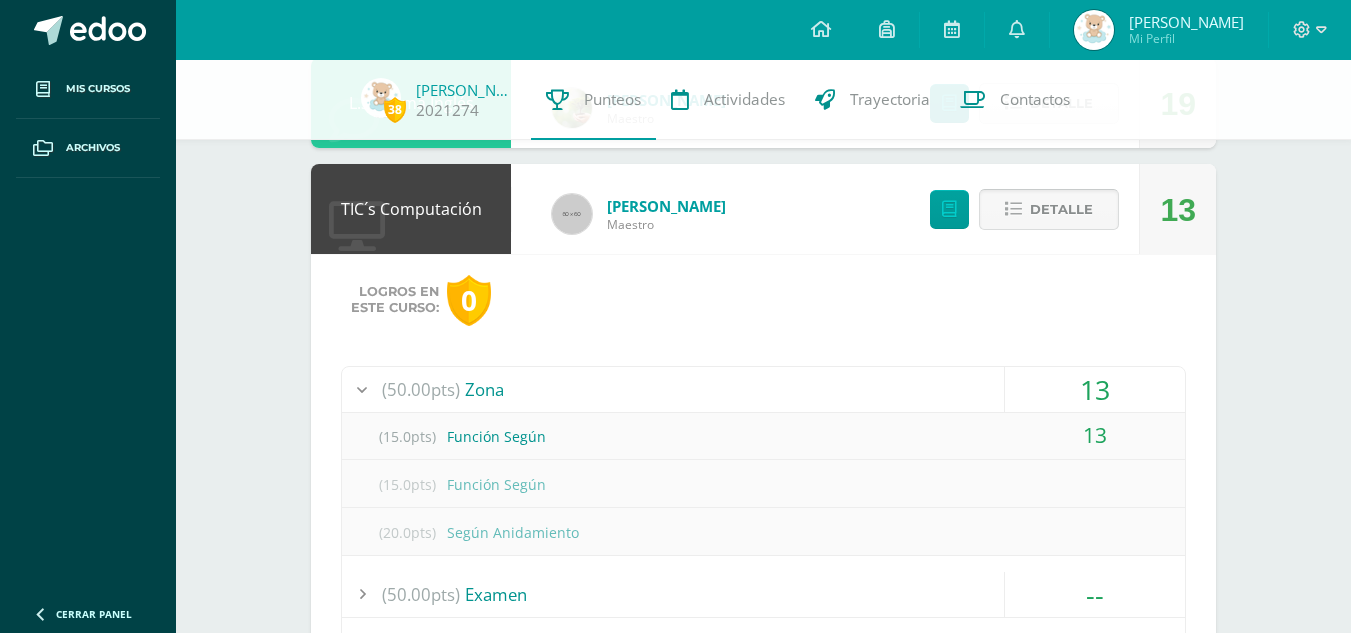 click on "Detalle" at bounding box center (1049, 209) 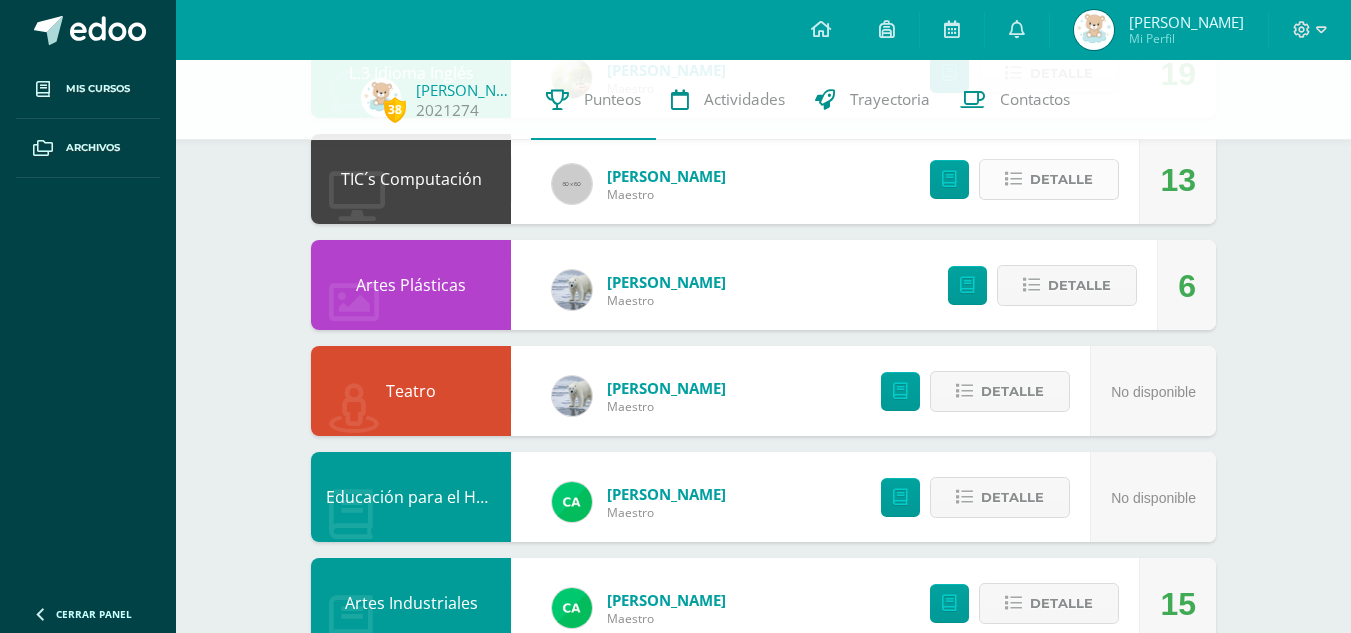 scroll, scrollTop: 407, scrollLeft: 0, axis: vertical 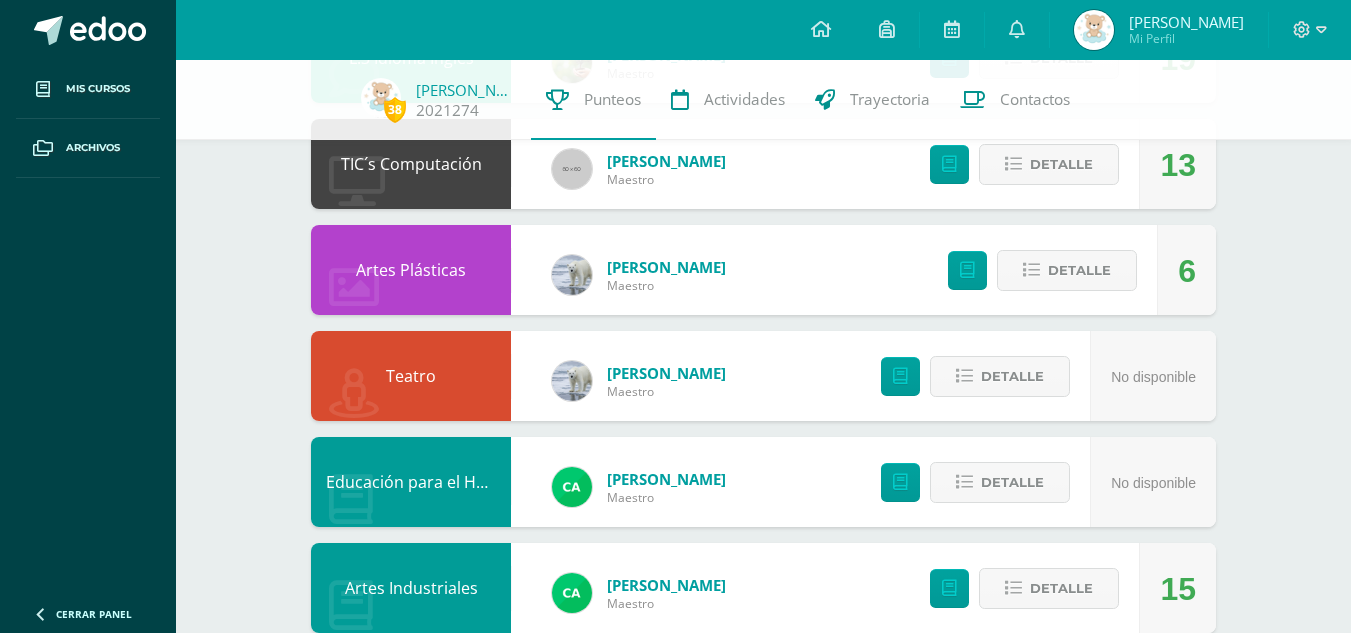 click on "Detalle" at bounding box center [1037, 270] 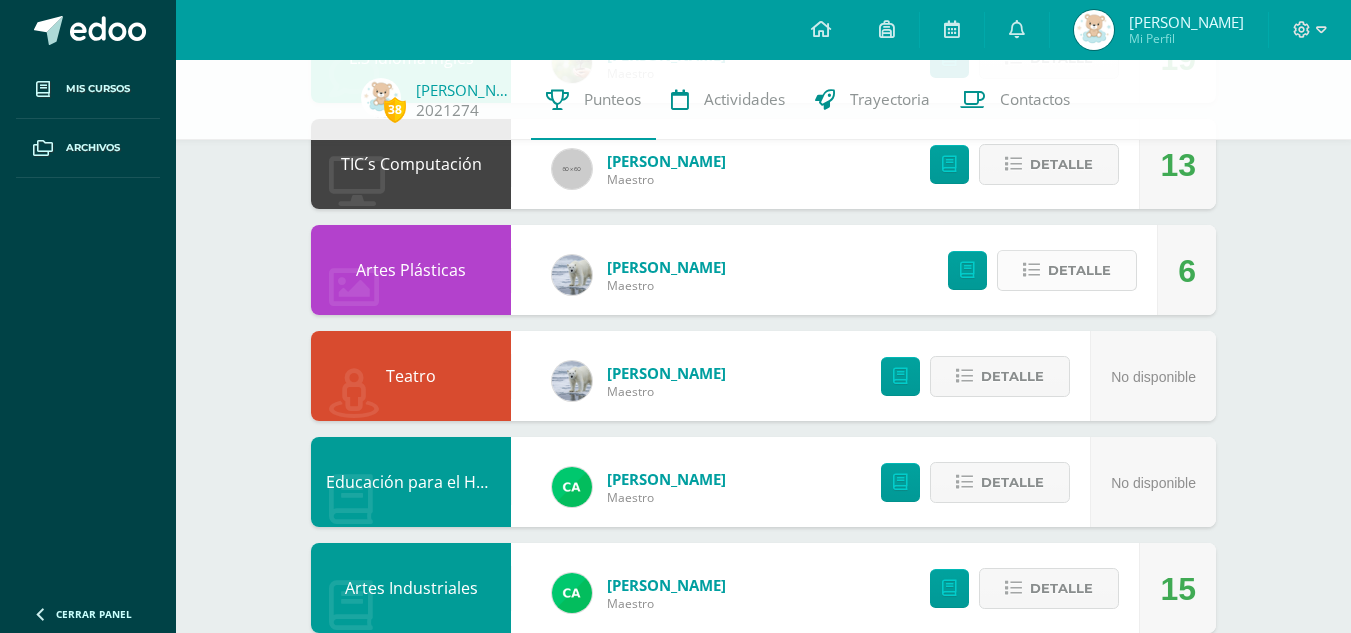 click on "Detalle" at bounding box center [1079, 270] 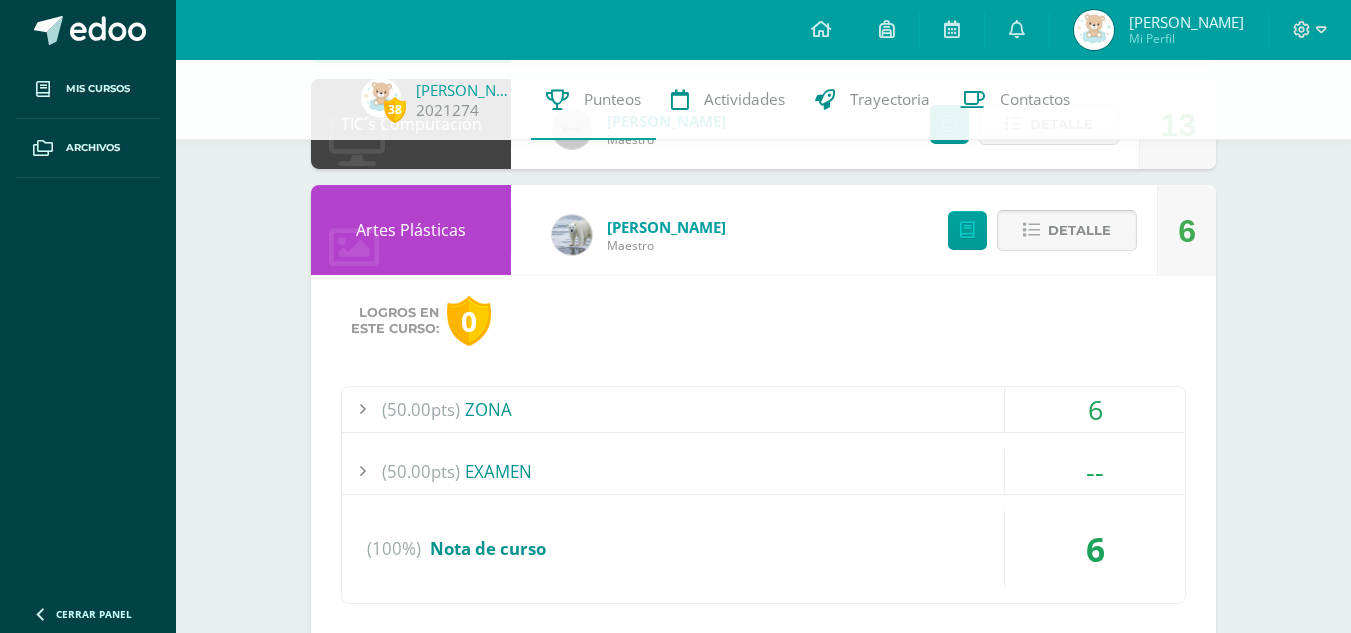 scroll, scrollTop: 449, scrollLeft: 0, axis: vertical 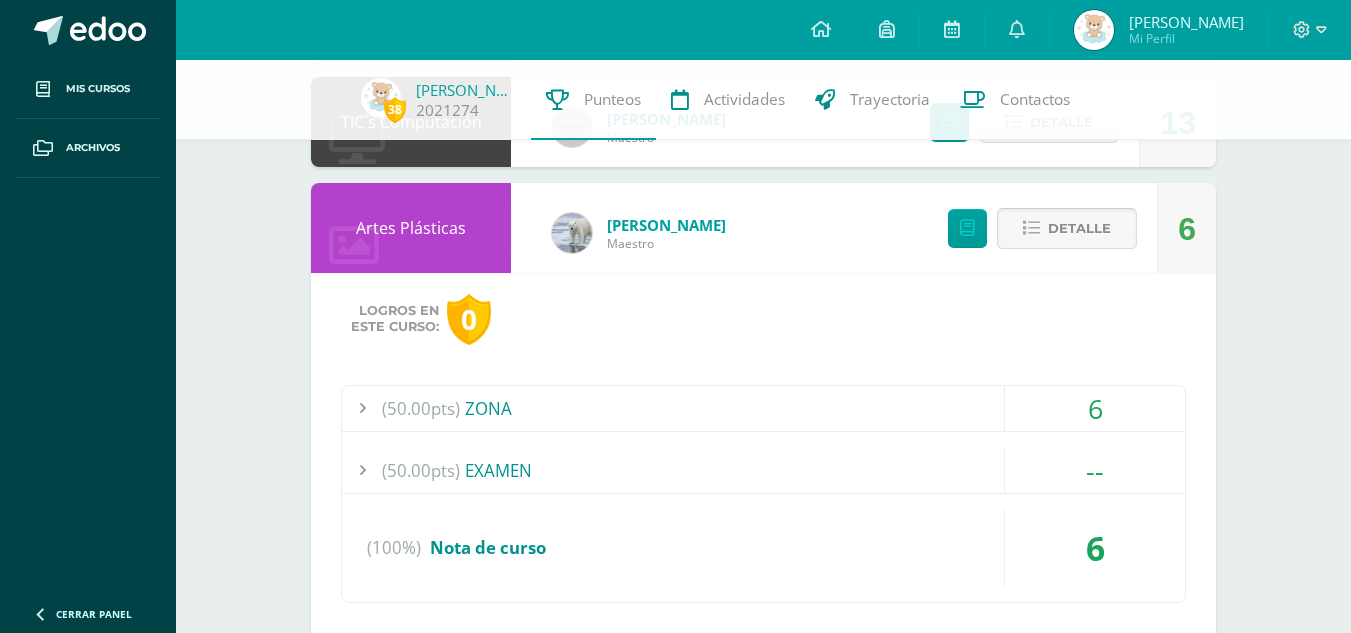 click on "Detalle" at bounding box center [1079, 228] 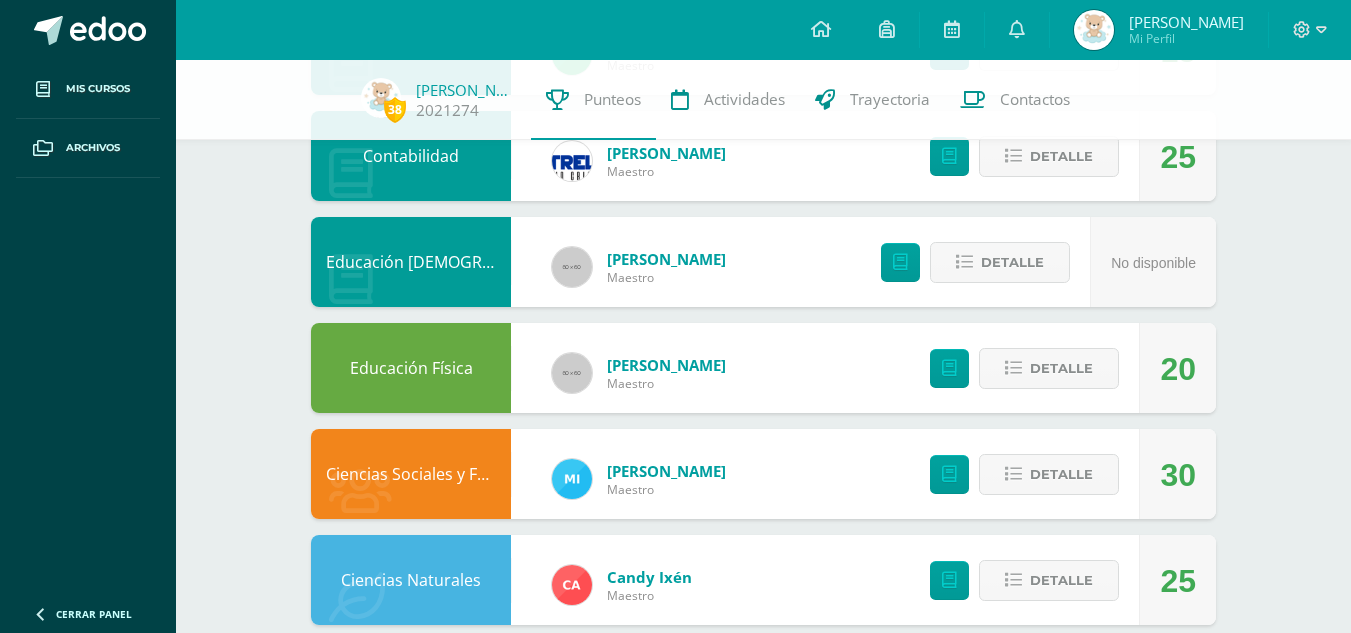 scroll, scrollTop: 956, scrollLeft: 0, axis: vertical 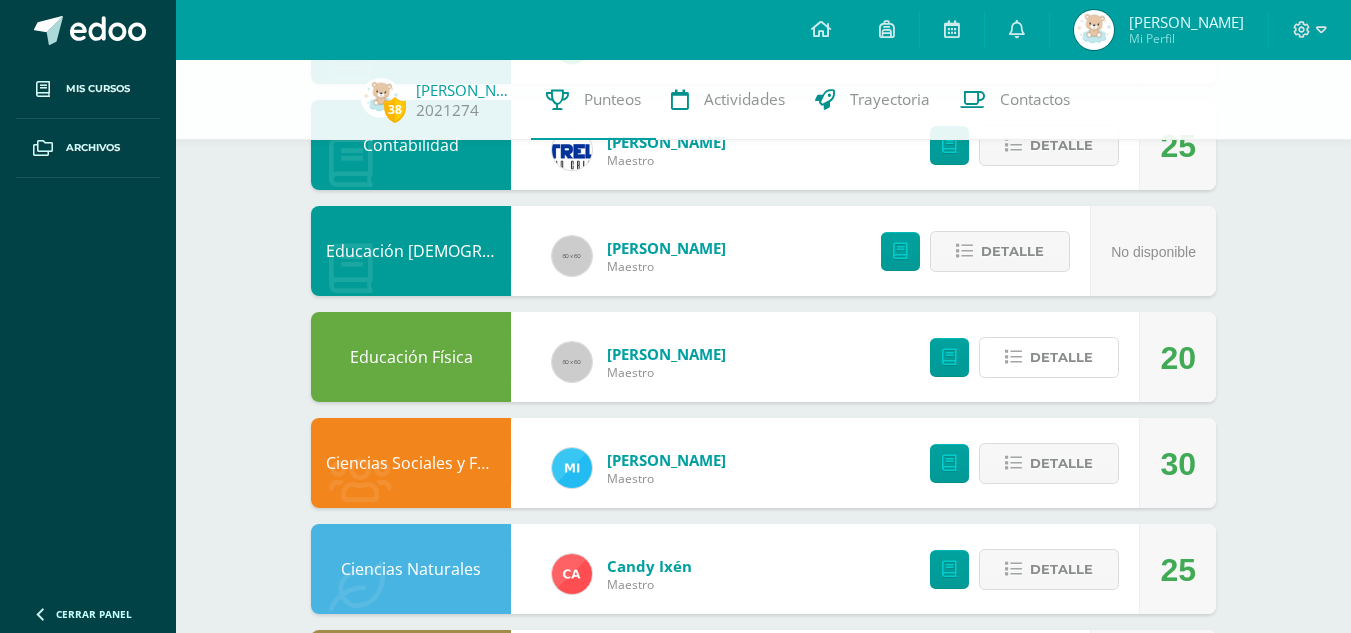 click on "Detalle" at bounding box center (1061, 357) 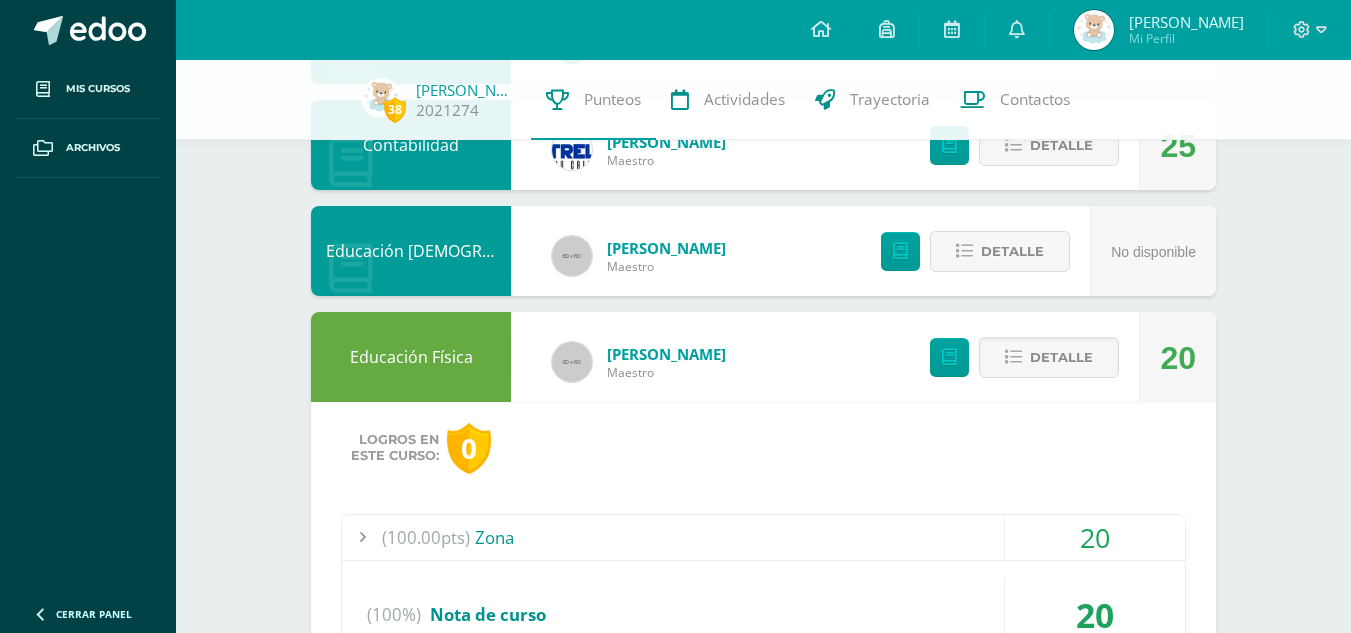 scroll, scrollTop: 1040, scrollLeft: 0, axis: vertical 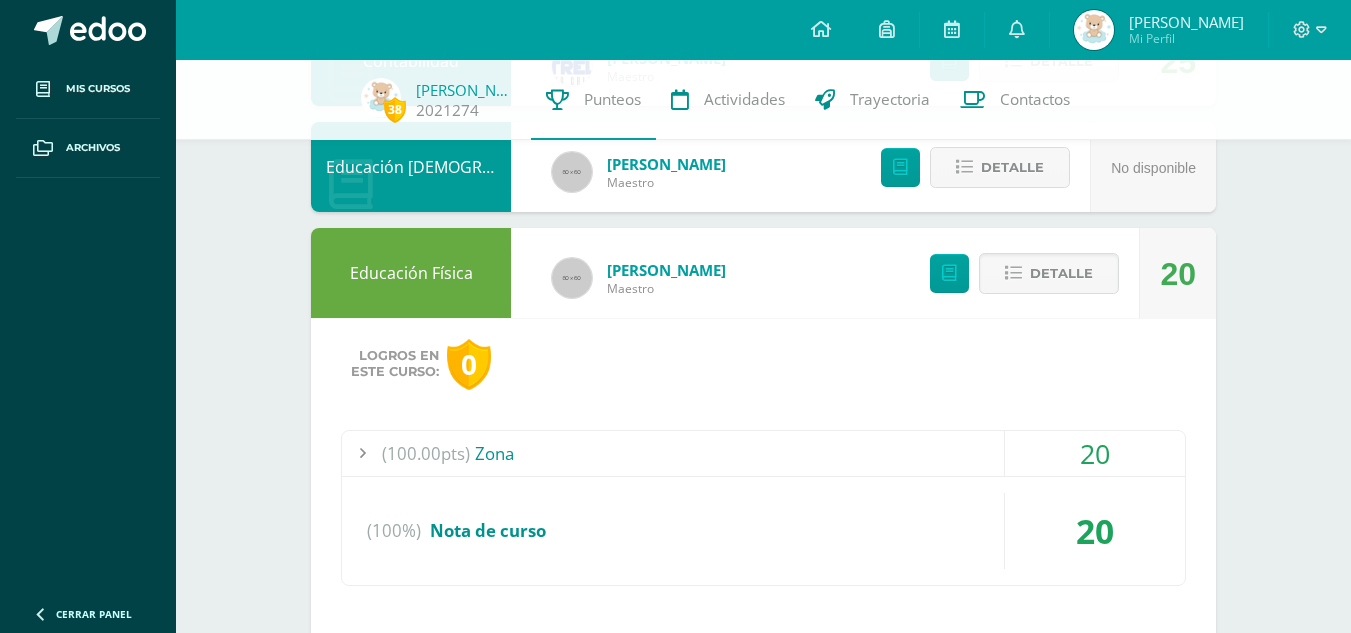 click on "(100.00pts)
Zona" at bounding box center (763, 453) 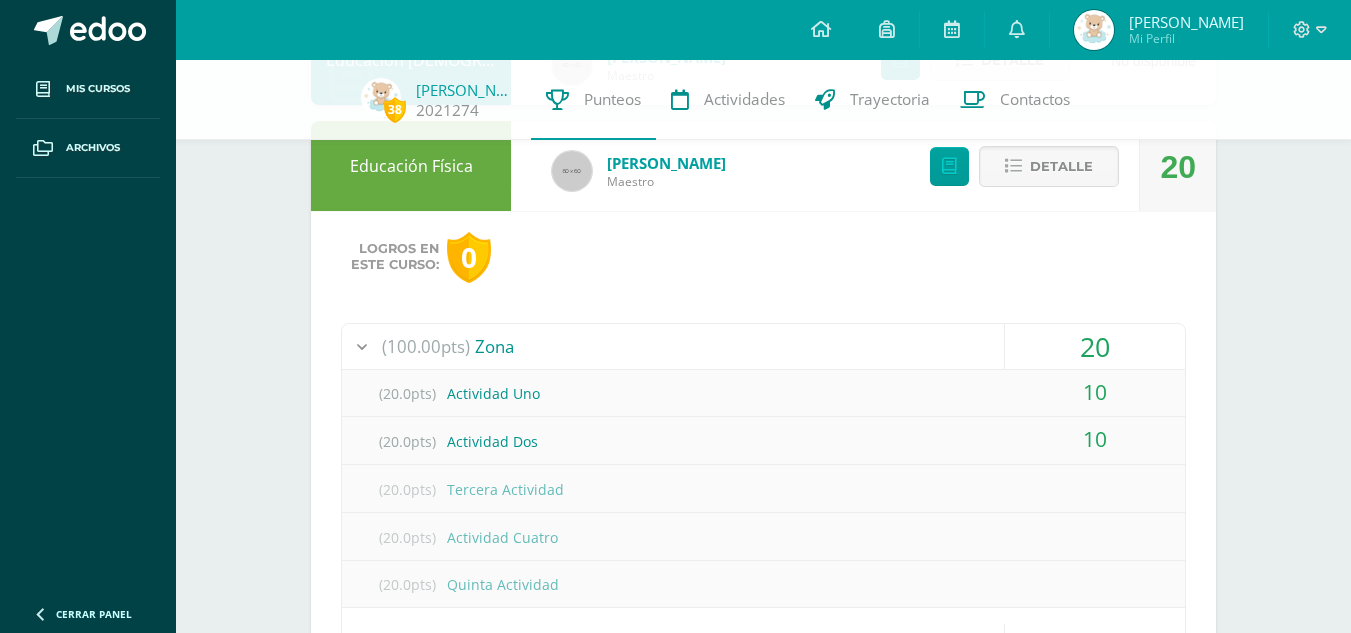 scroll, scrollTop: 1148, scrollLeft: 0, axis: vertical 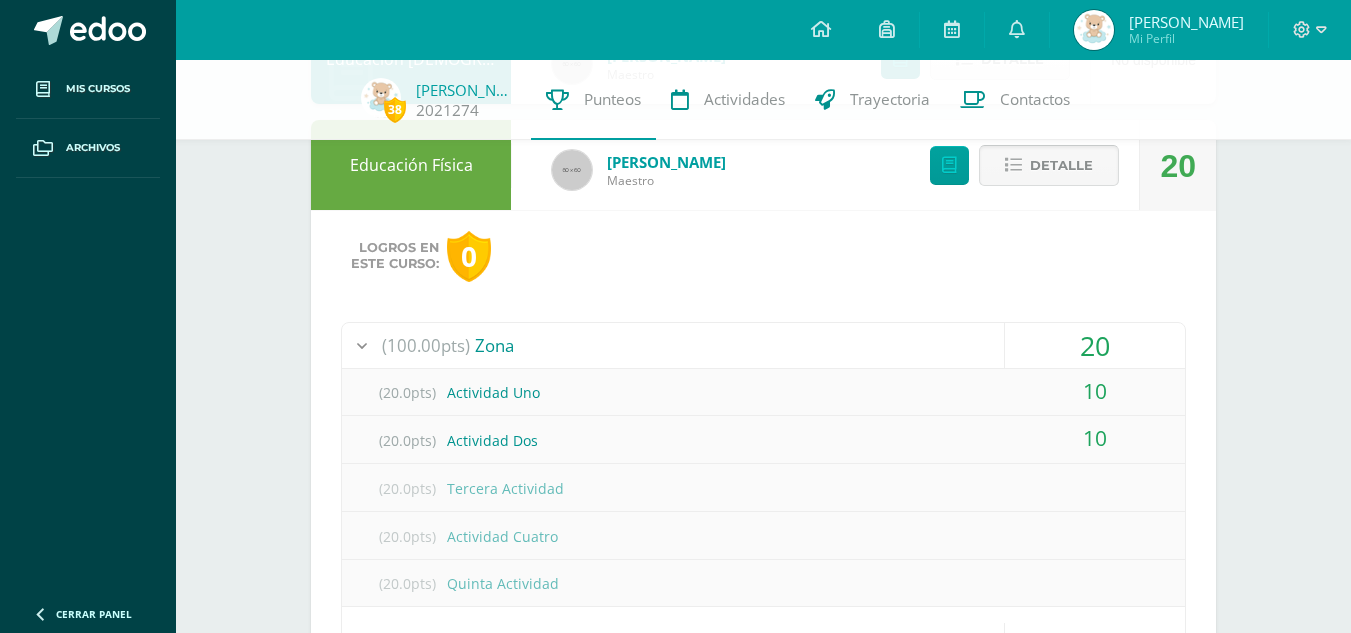 click on "Detalle" at bounding box center (1061, 165) 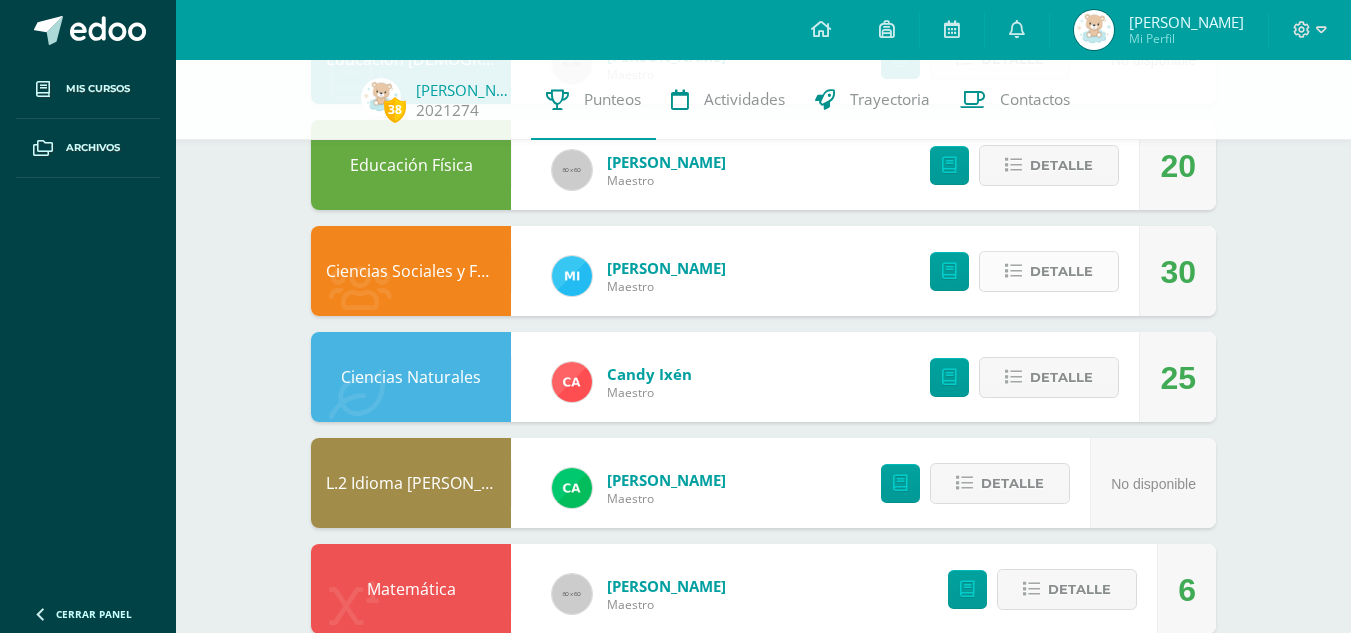 click on "Detalle" at bounding box center [1049, 271] 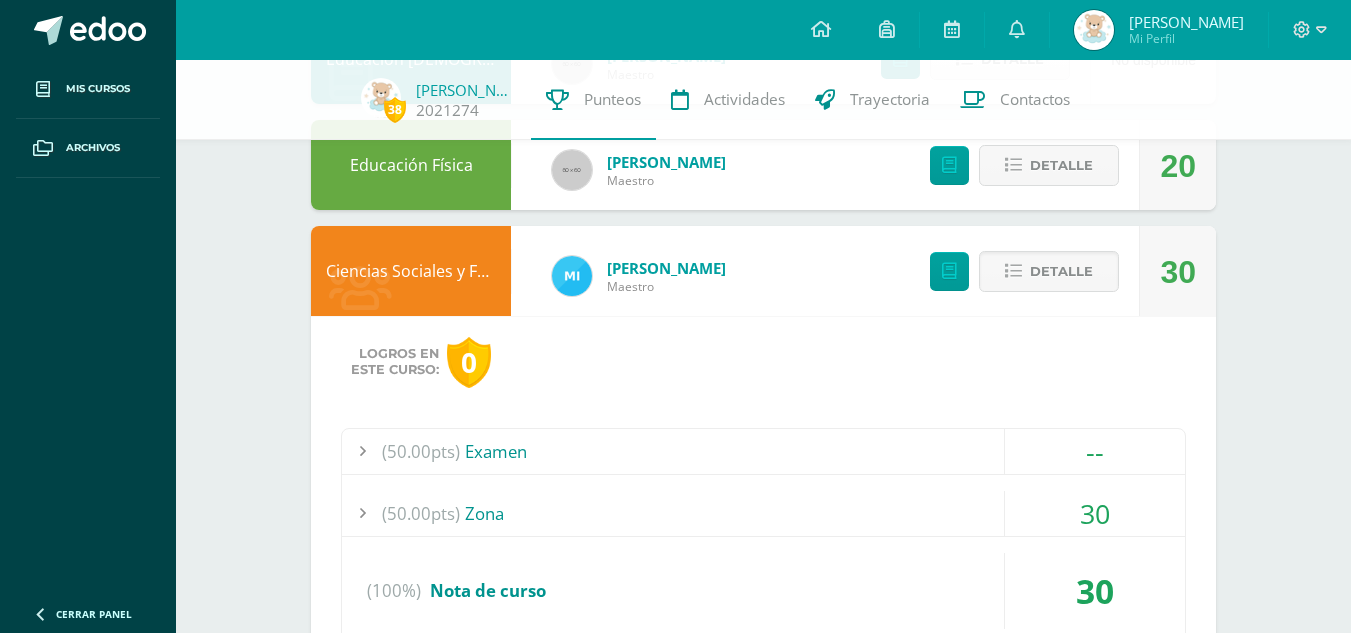 click on "(50.00pts)
Zona" at bounding box center (763, 513) 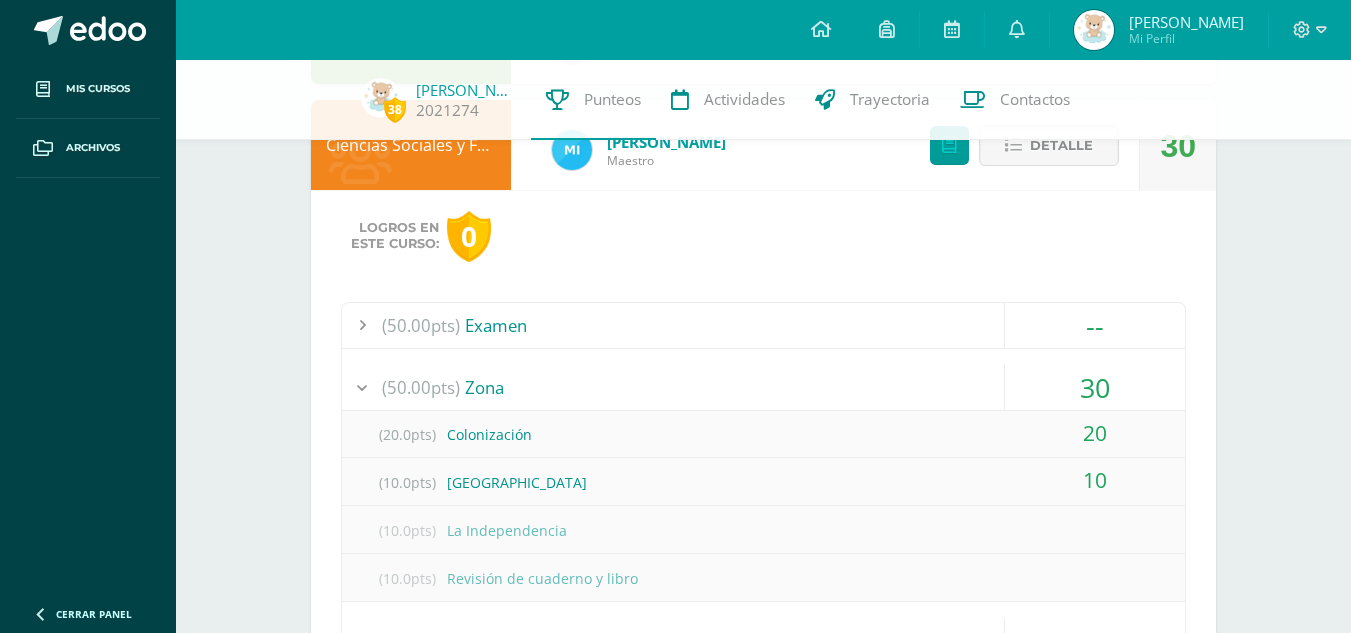 scroll, scrollTop: 1261, scrollLeft: 0, axis: vertical 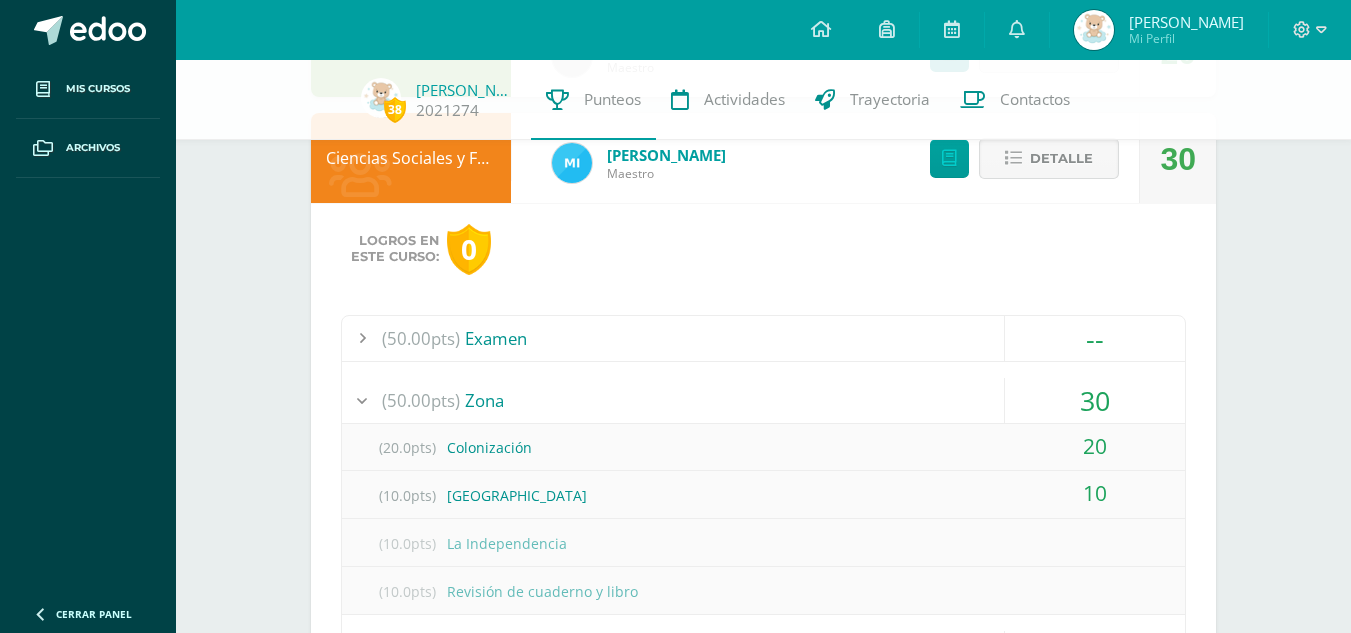 click on "Detalle" at bounding box center [1061, 158] 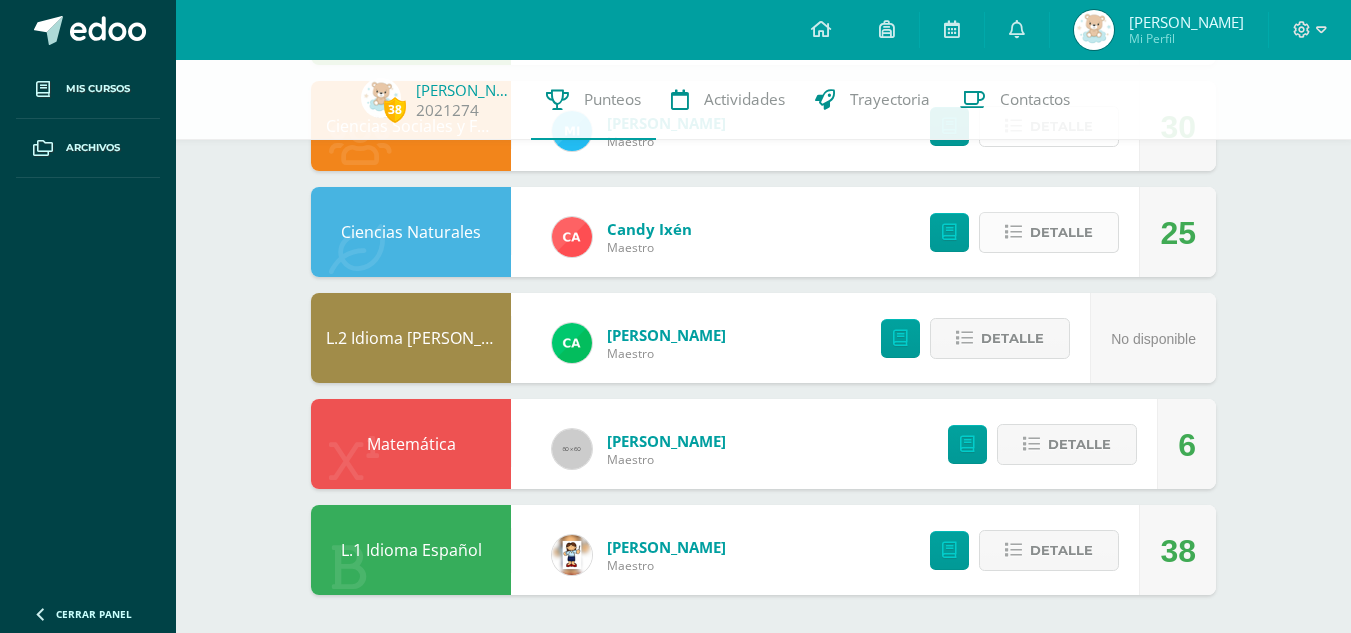 scroll, scrollTop: 1295, scrollLeft: 0, axis: vertical 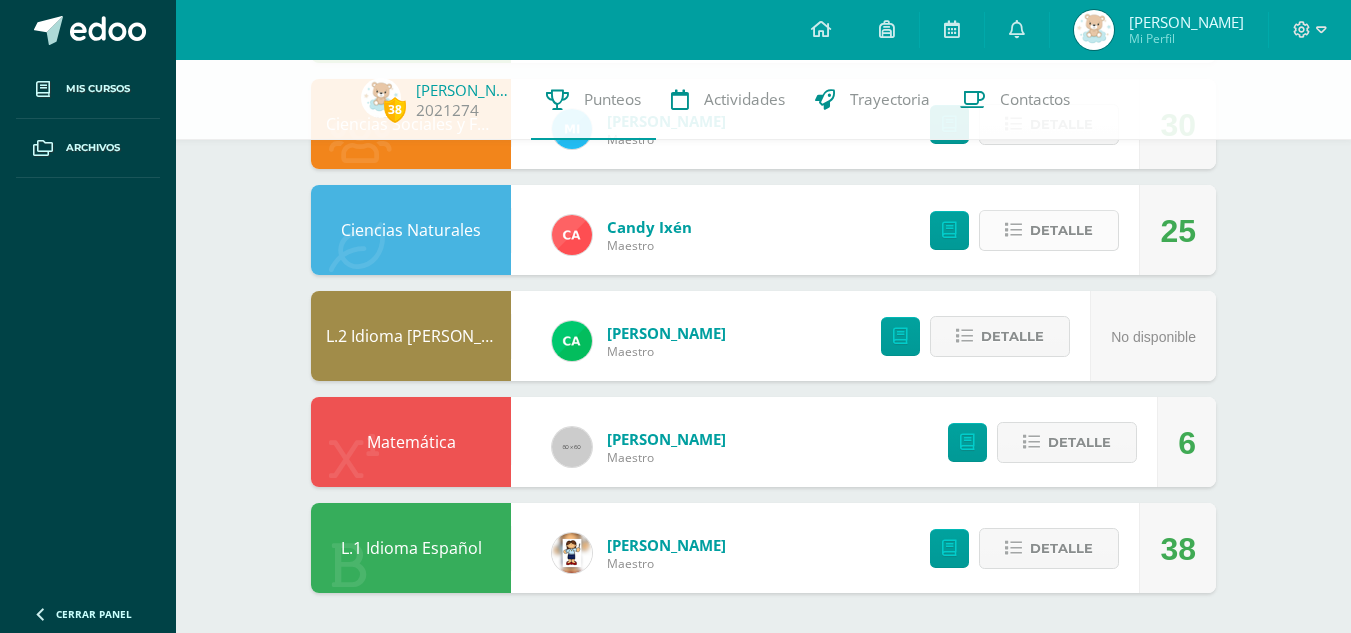 click on "Detalle" at bounding box center (1061, 230) 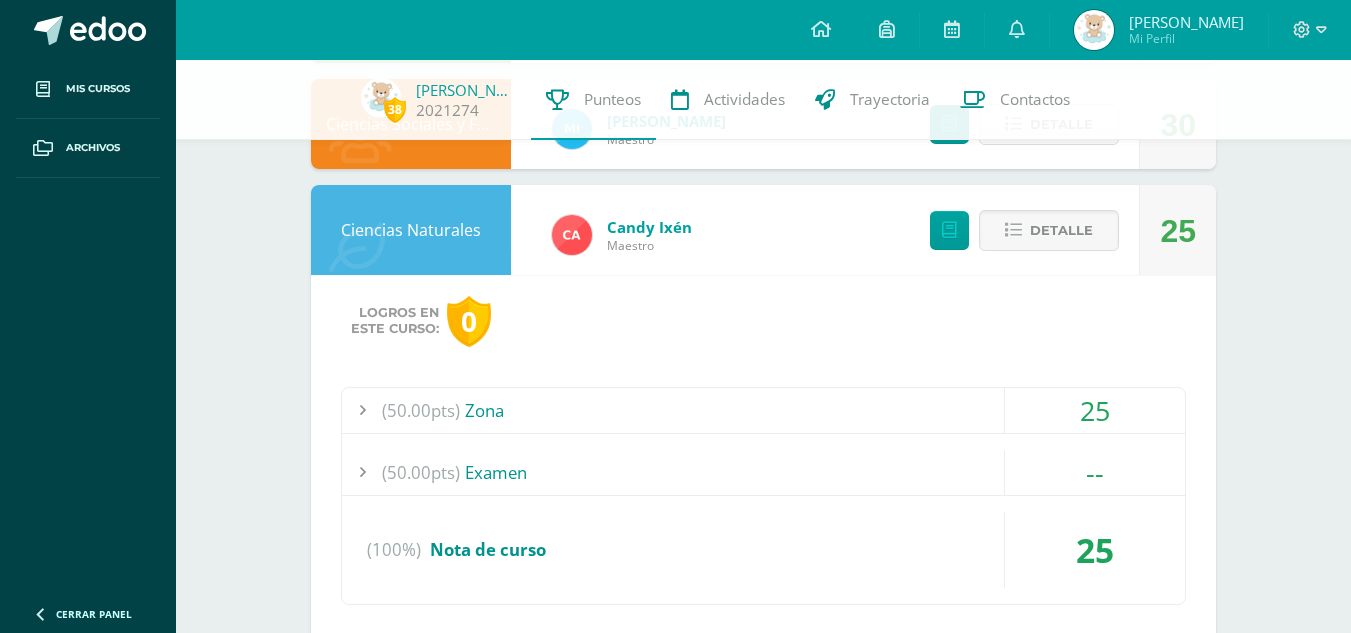 click on "(50.00pts)
Zona" at bounding box center [763, 410] 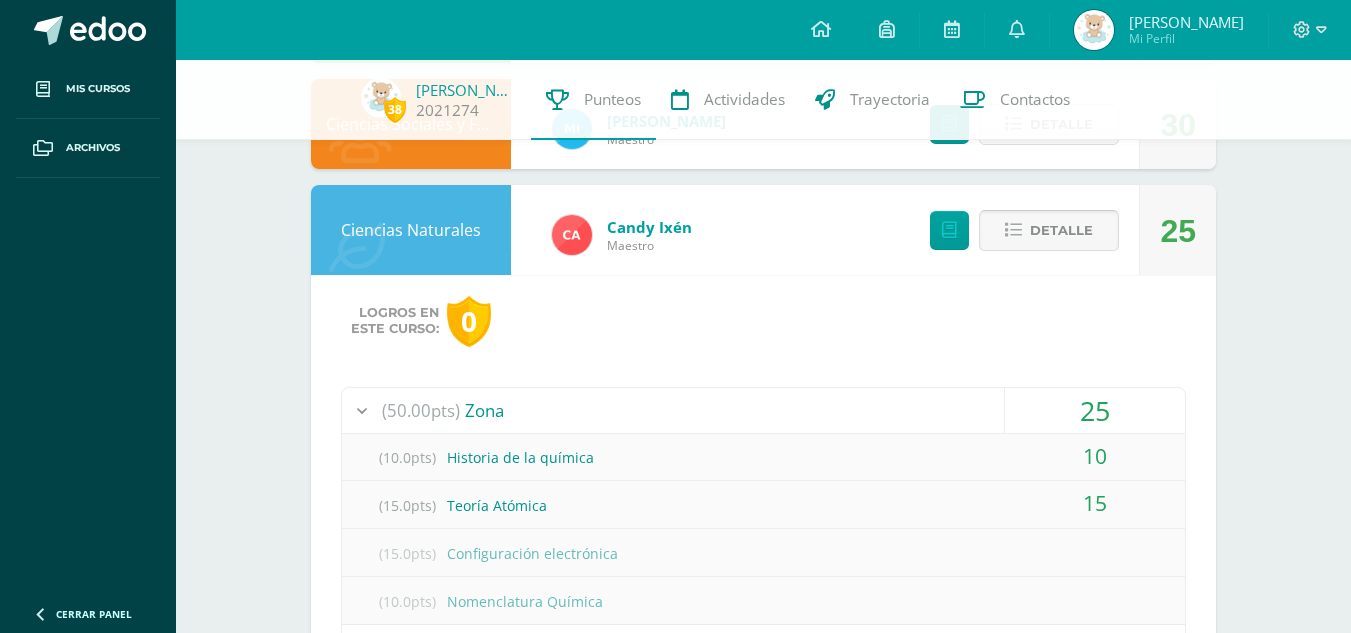 click on "Detalle" at bounding box center [1061, 230] 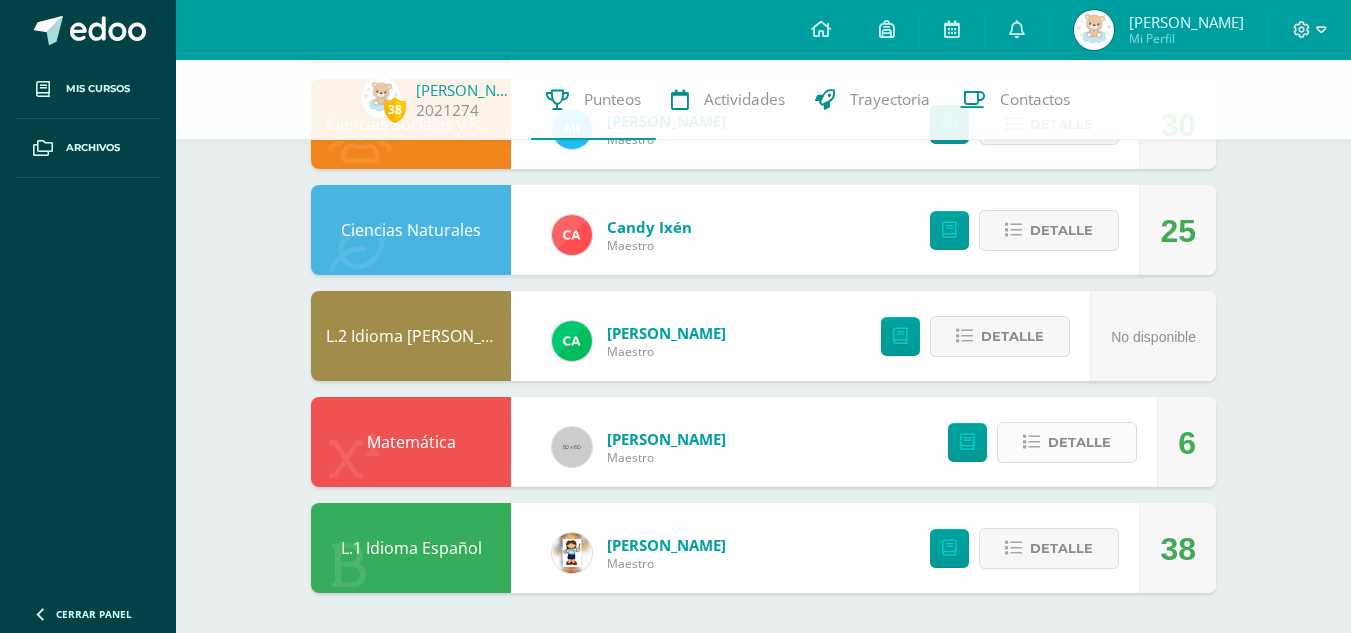 click on "Detalle" at bounding box center (1079, 442) 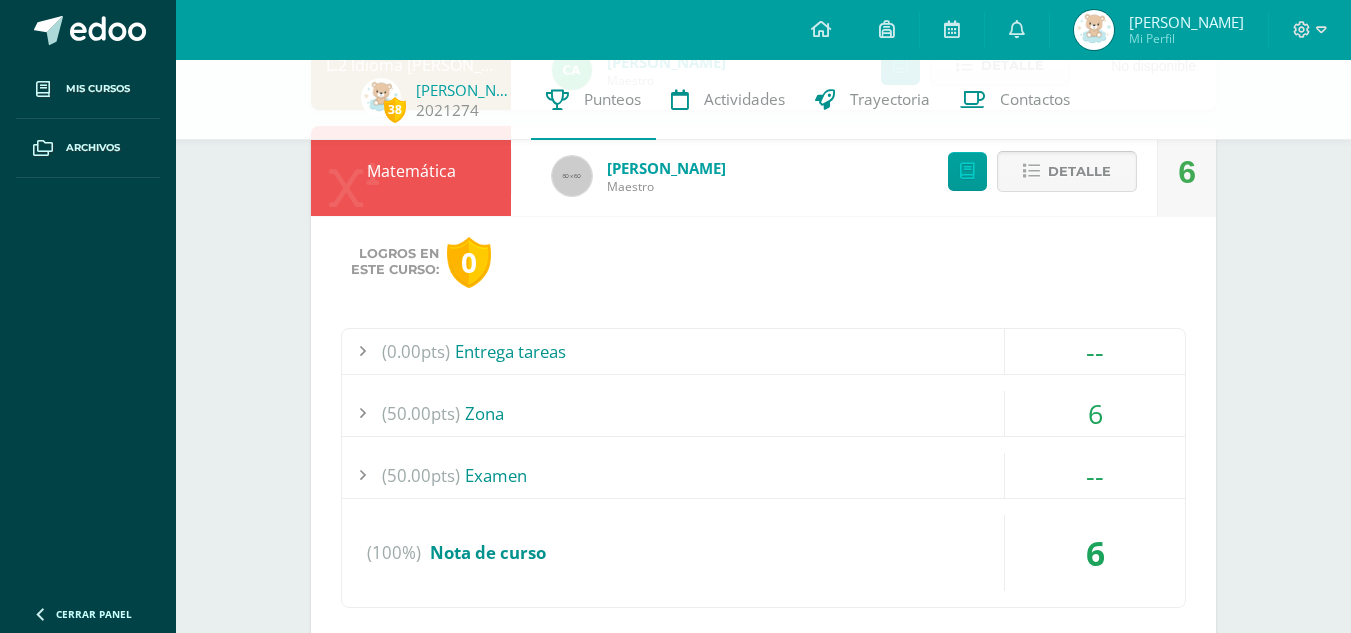 scroll, scrollTop: 1603, scrollLeft: 0, axis: vertical 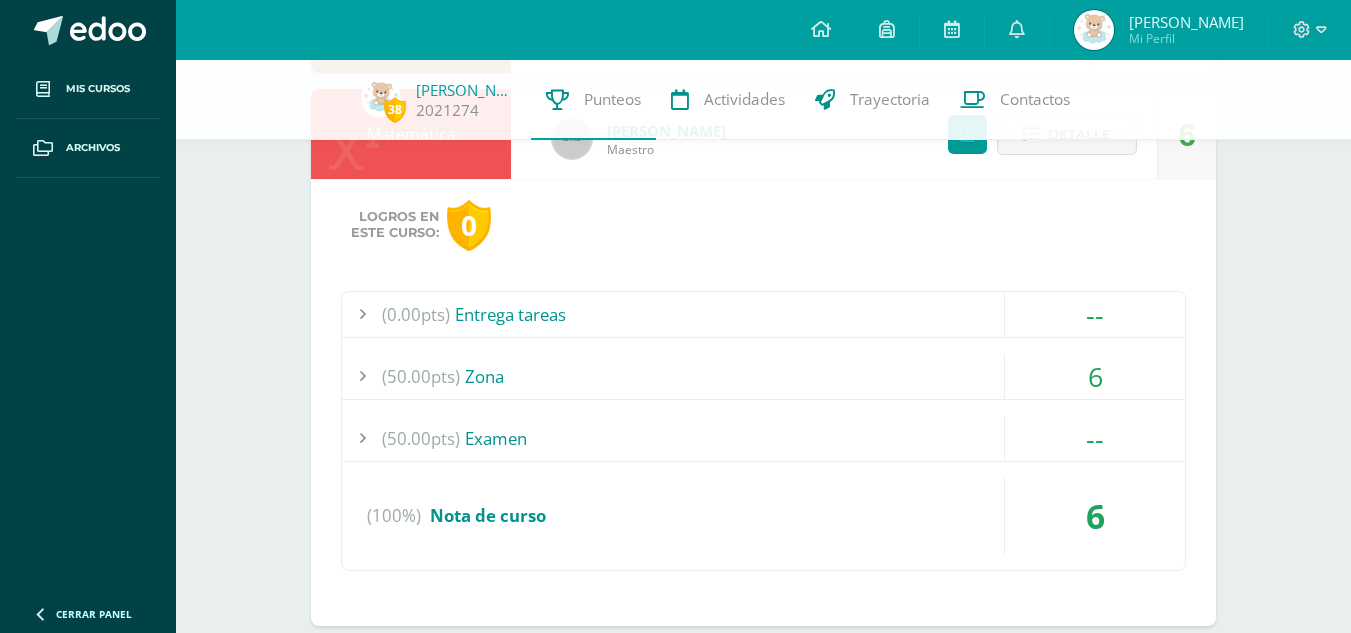 click on "(0.00pts)
Entrega tareas
--
Sin actividades
(50.00pts)
Zona
6" at bounding box center [763, 431] 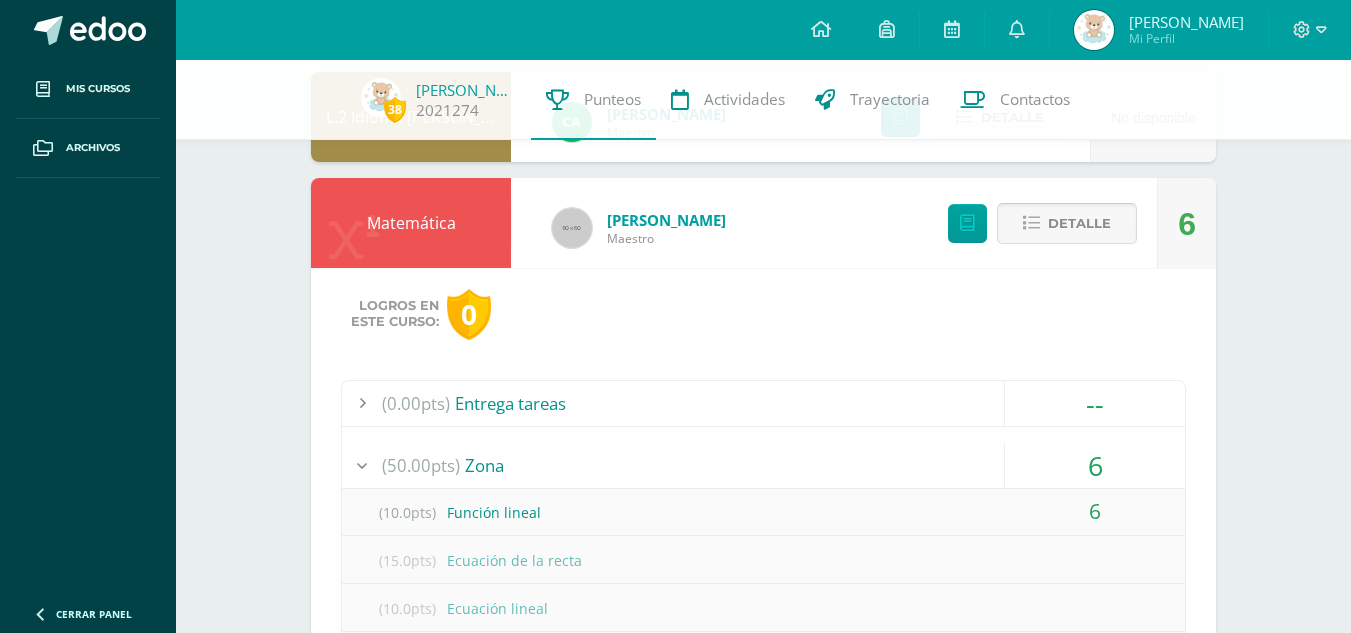 click on "Detalle" at bounding box center [1079, 223] 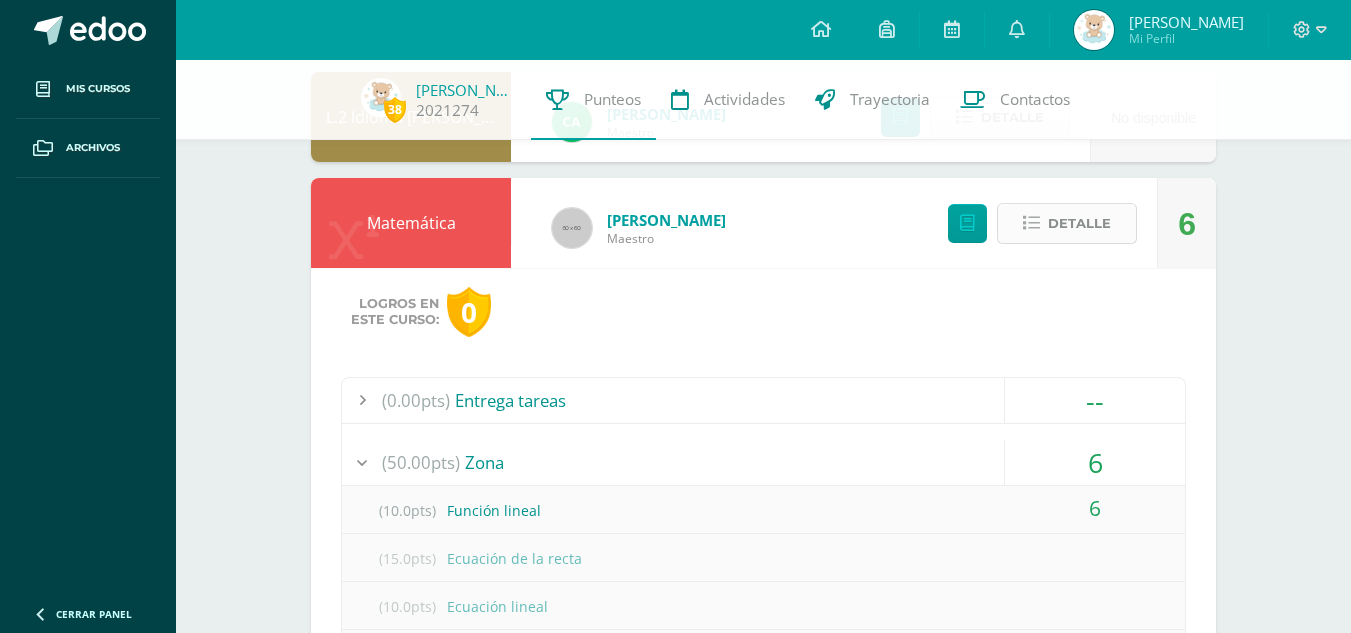 scroll, scrollTop: 1295, scrollLeft: 0, axis: vertical 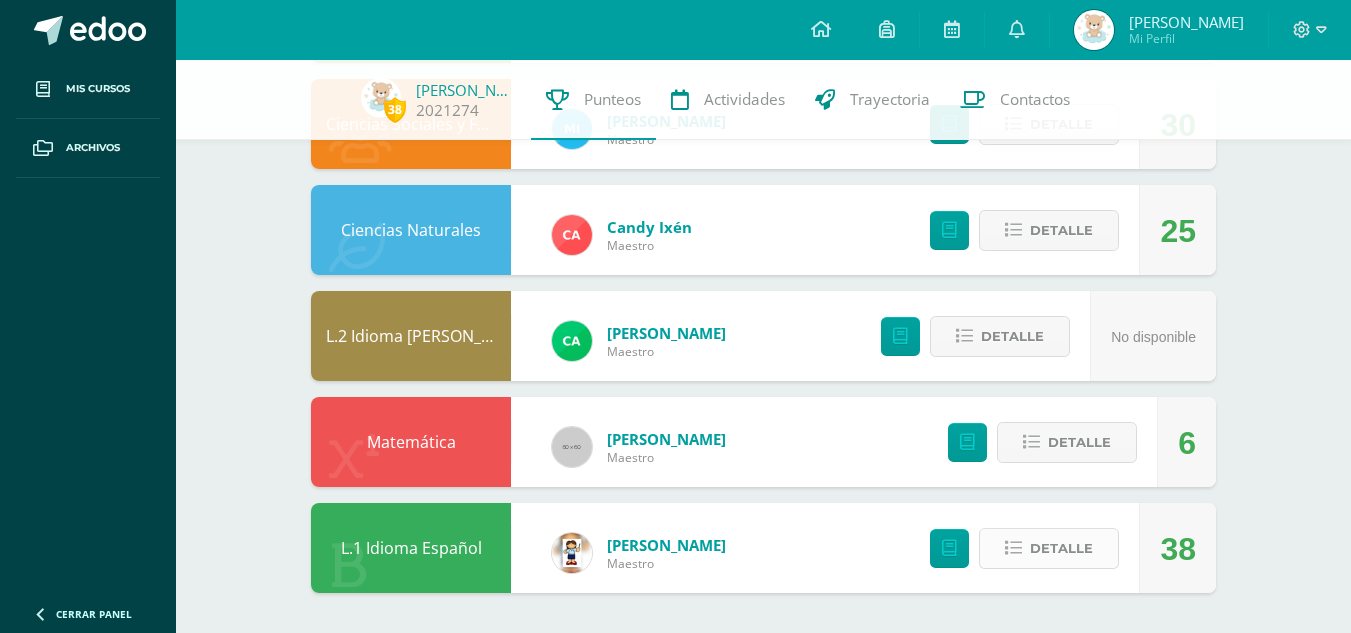 click on "Detalle" at bounding box center [1049, 548] 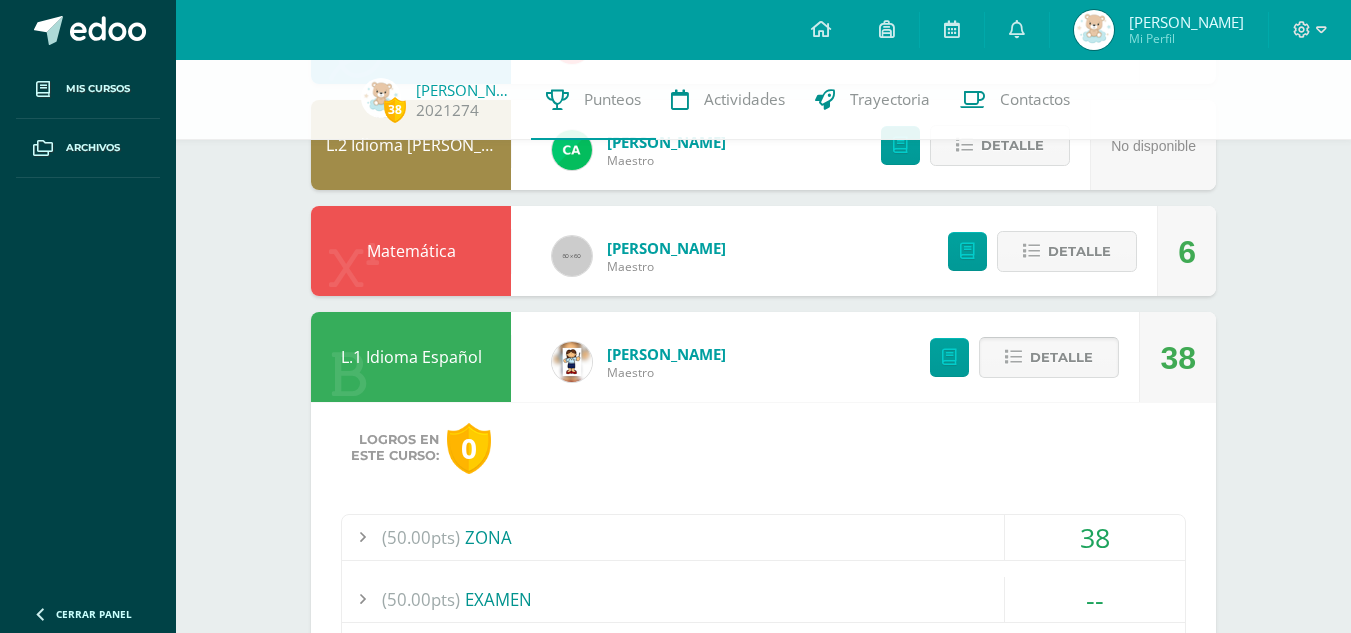 scroll, scrollTop: 1640, scrollLeft: 0, axis: vertical 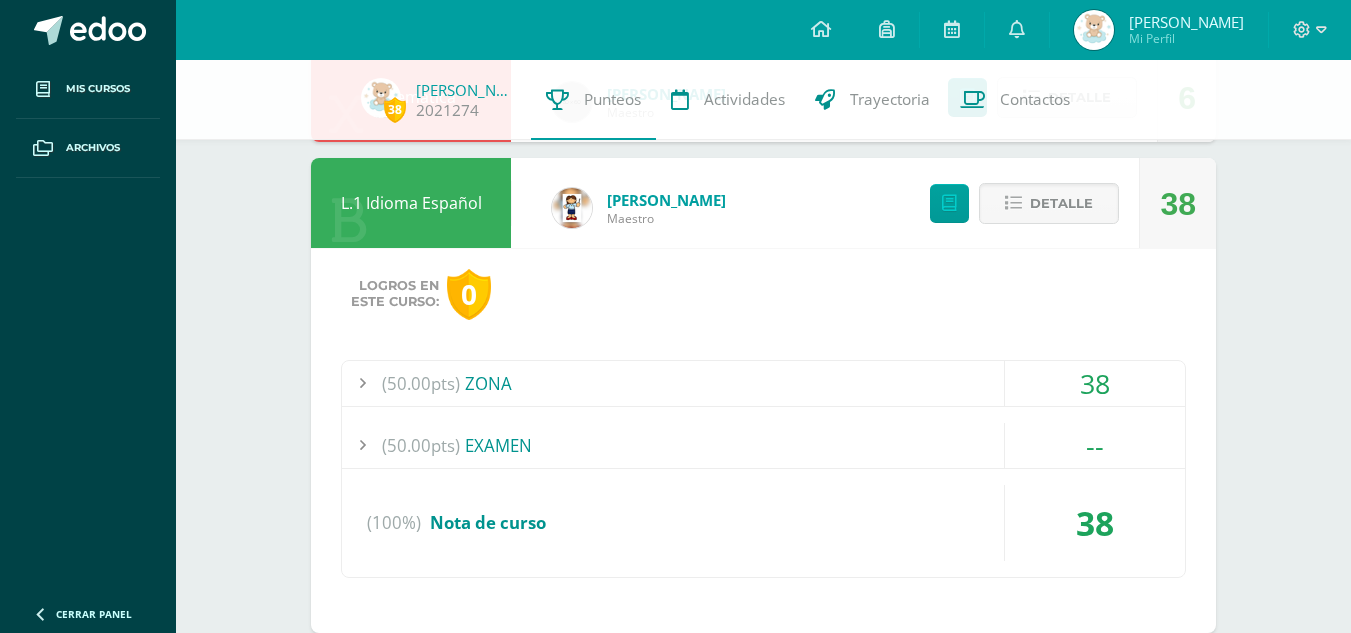 click on "(50.00pts)
ZONA" at bounding box center (763, 383) 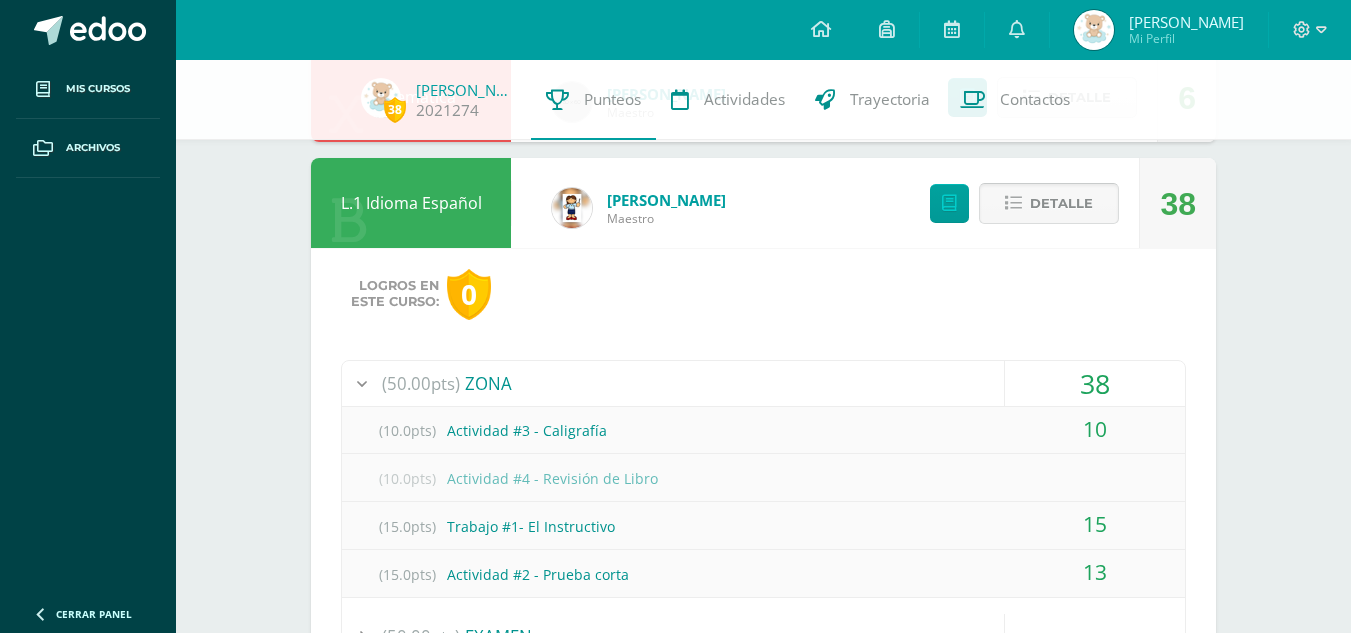 click on "Detalle" at bounding box center (1049, 203) 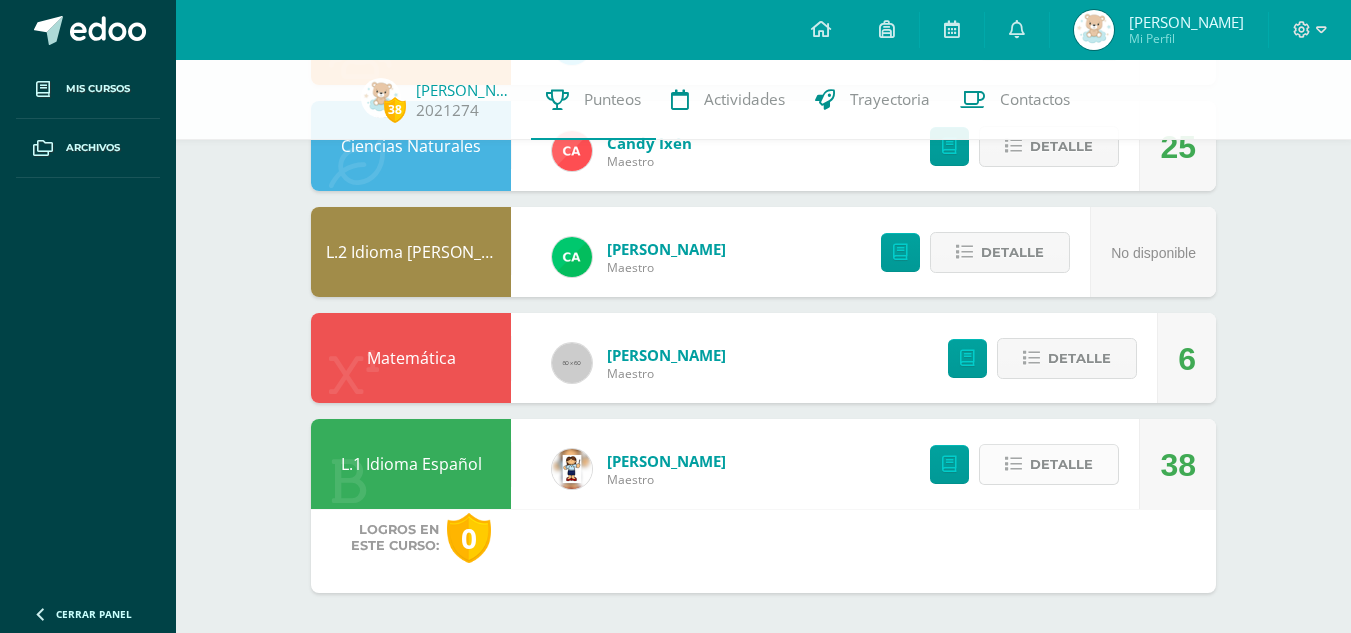 scroll, scrollTop: 1295, scrollLeft: 0, axis: vertical 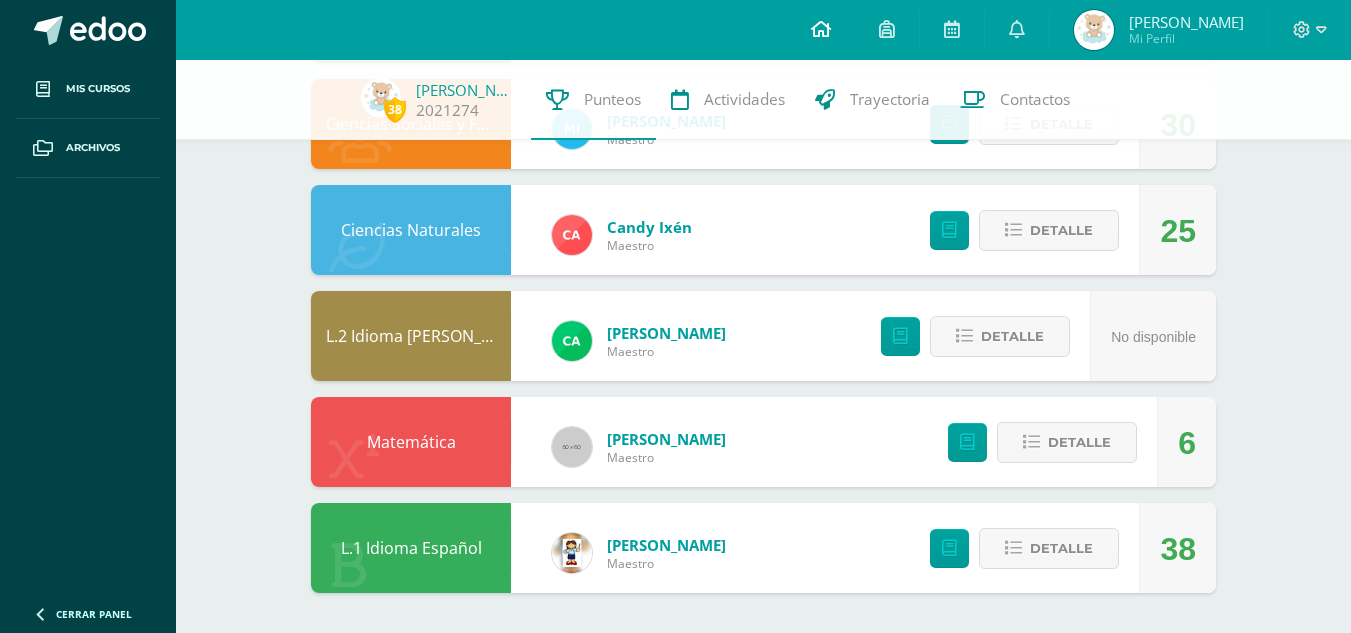 click at bounding box center [821, 30] 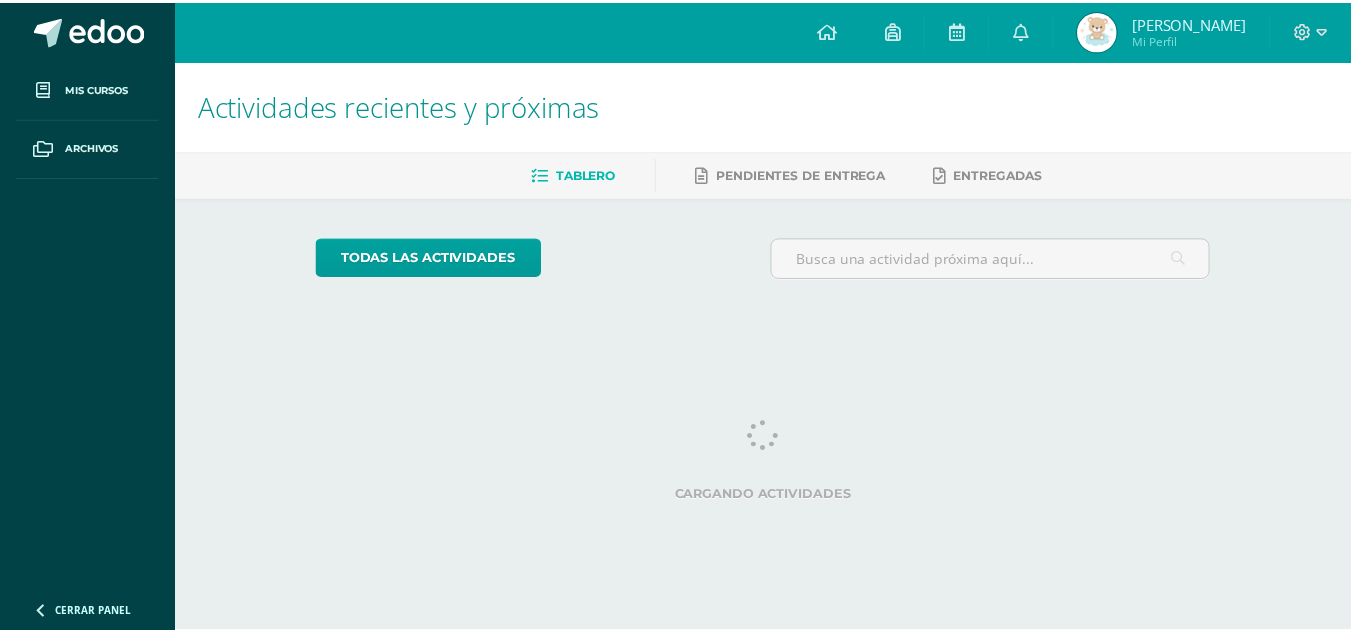 scroll, scrollTop: 0, scrollLeft: 0, axis: both 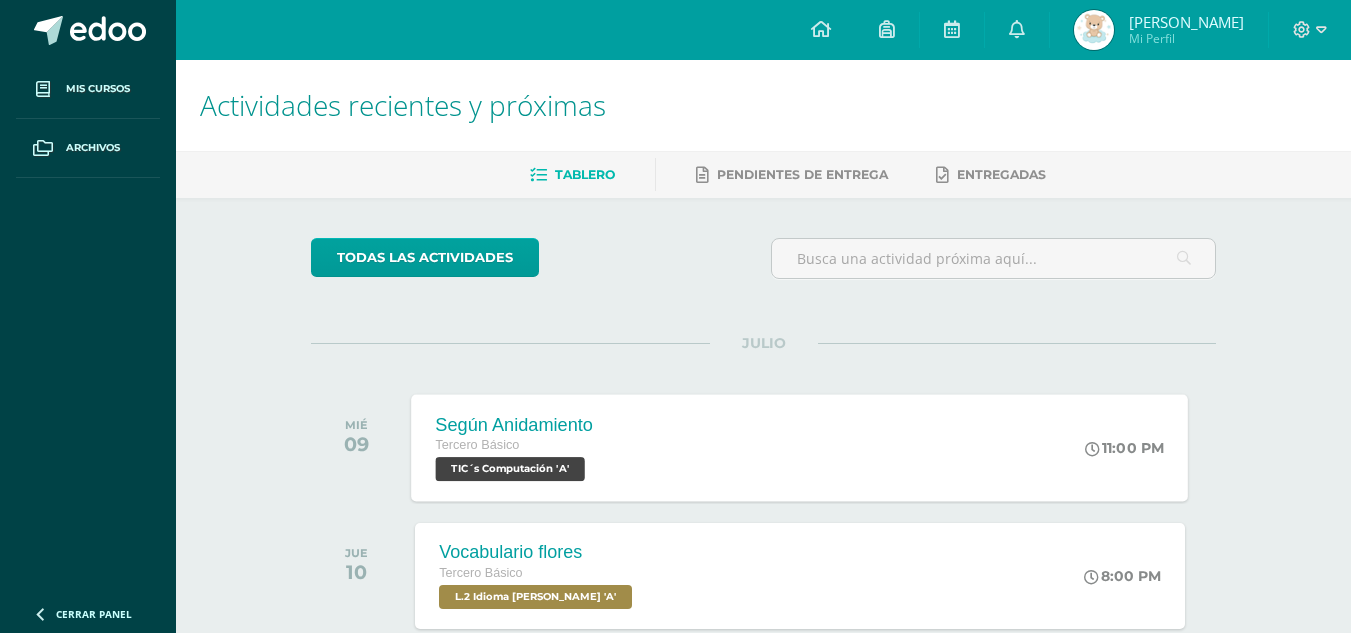 click on "Según  Anidamiento" at bounding box center (515, 424) 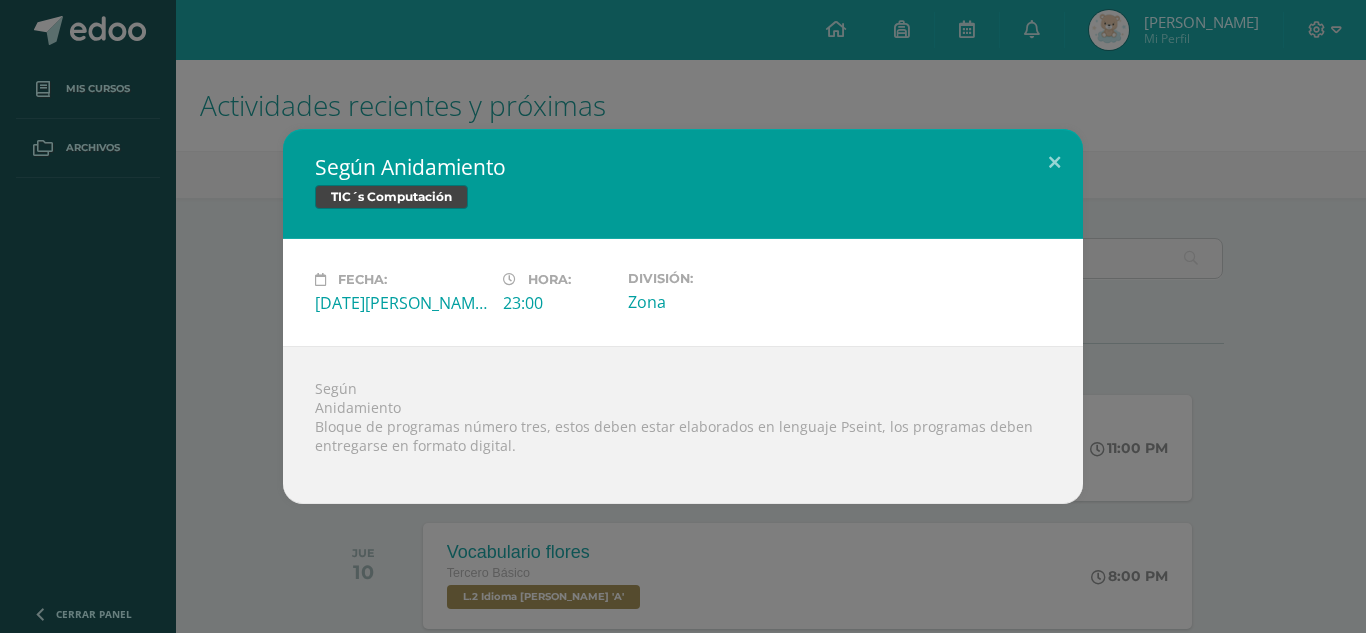 click on "Según  Anidamiento
TIC´s Computación
Fecha:
Miércoles 09 de Julio
Hora:
23:00
División:" at bounding box center [683, 316] 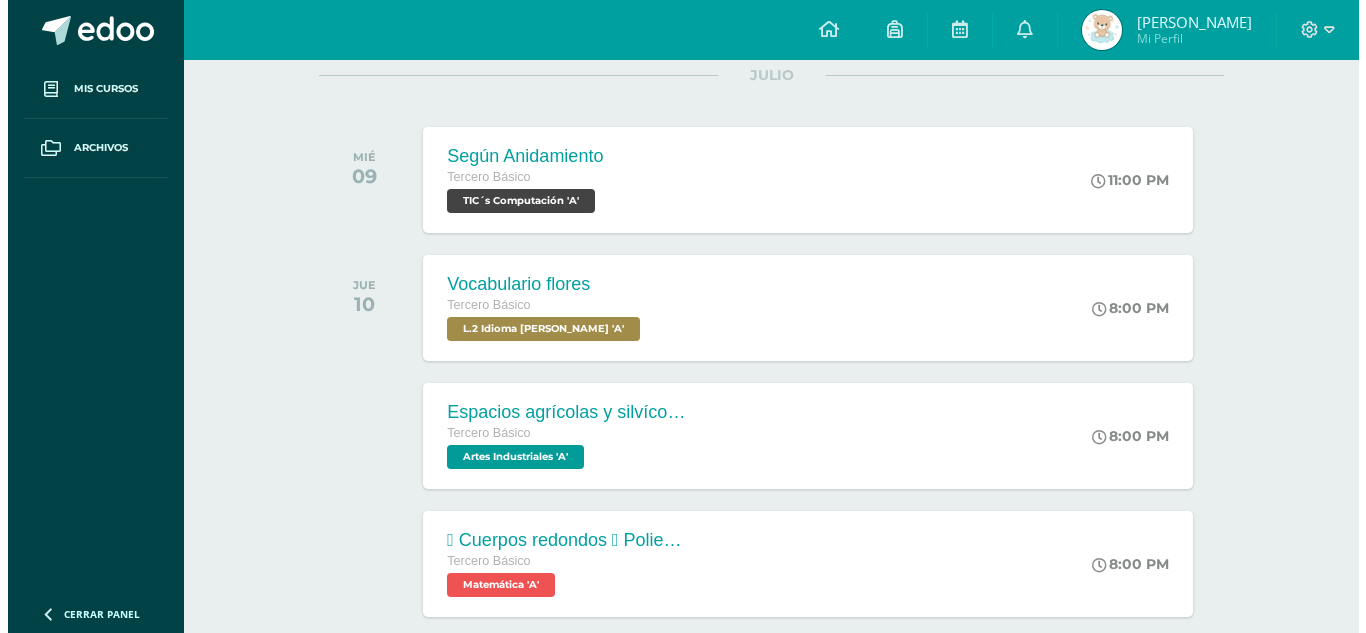 scroll, scrollTop: 313, scrollLeft: 0, axis: vertical 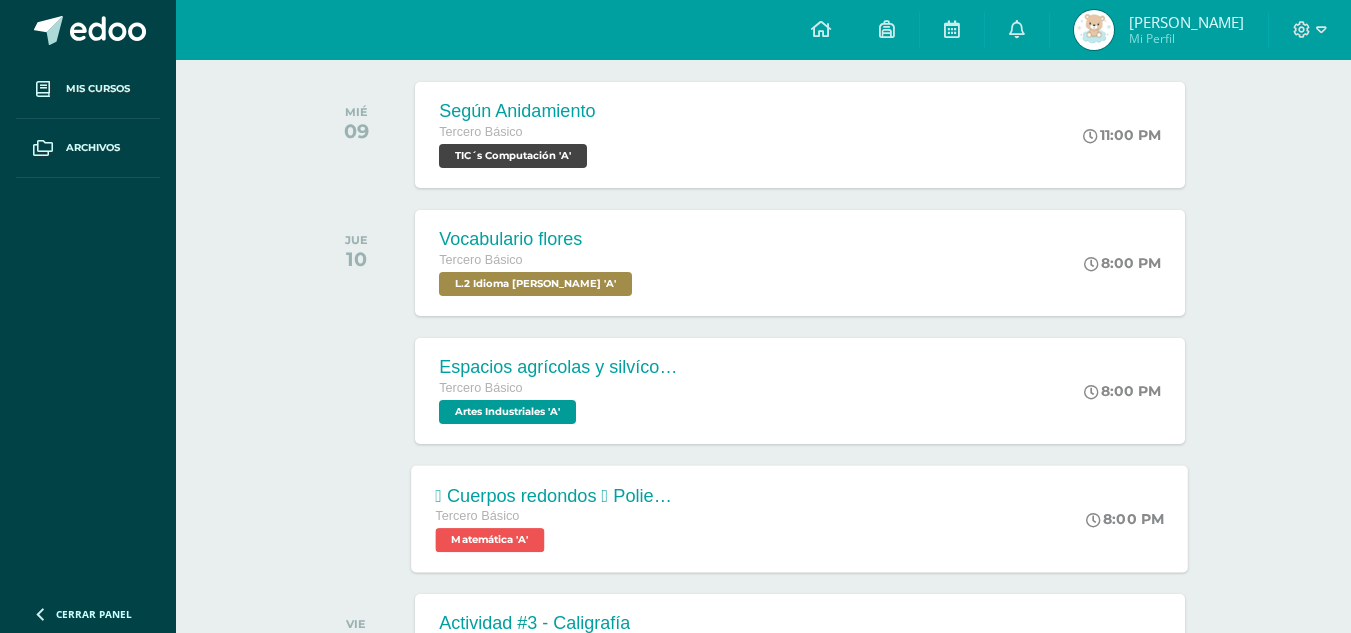 click on "	Cuerpos redondos 	Poliedros
Tercero Básico
Matemática 'A'
8:00 PM
	Cuerpos redondos 	Poliedros
Matemática
Cargando contenido" at bounding box center [800, 518] 